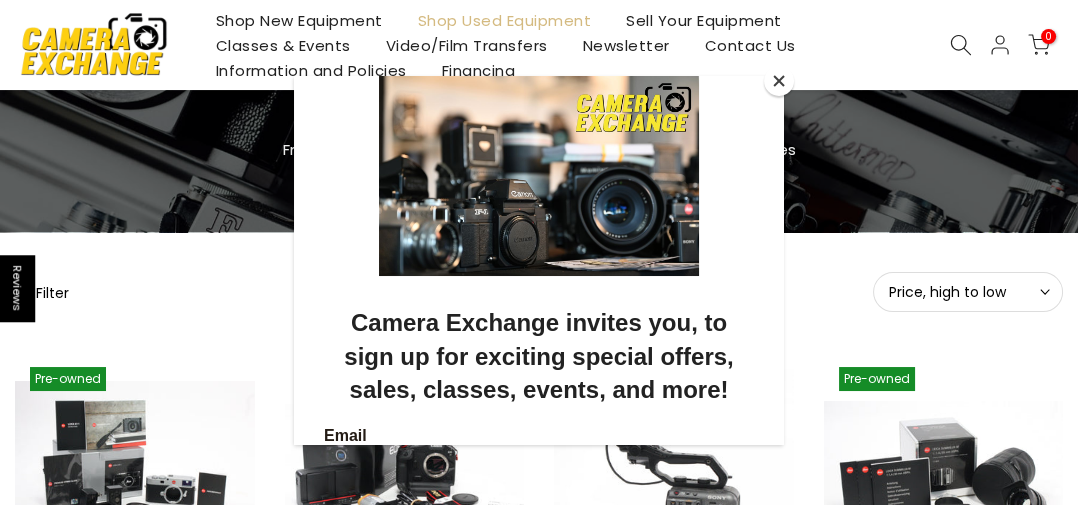 scroll, scrollTop: 97, scrollLeft: 0, axis: vertical 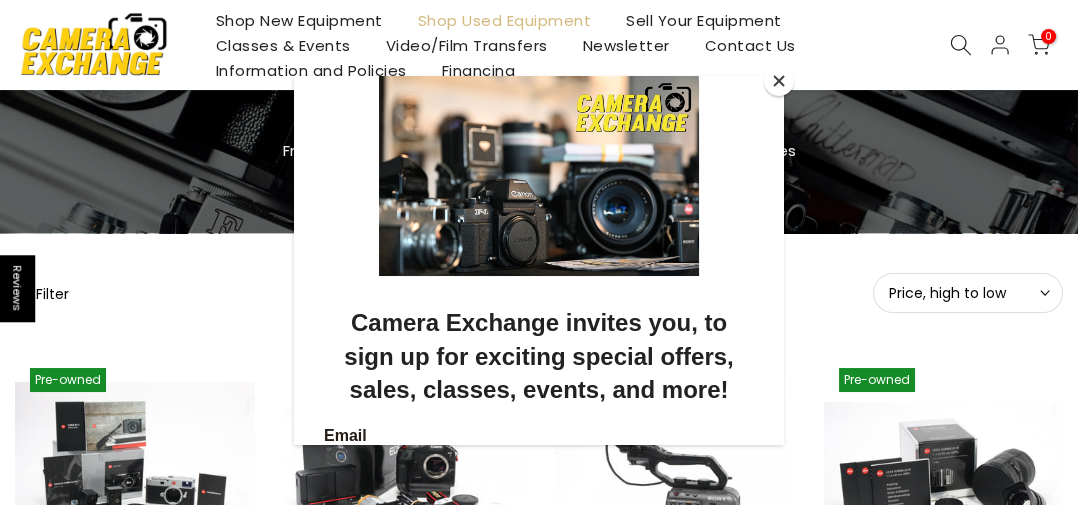 click at bounding box center (779, 81) 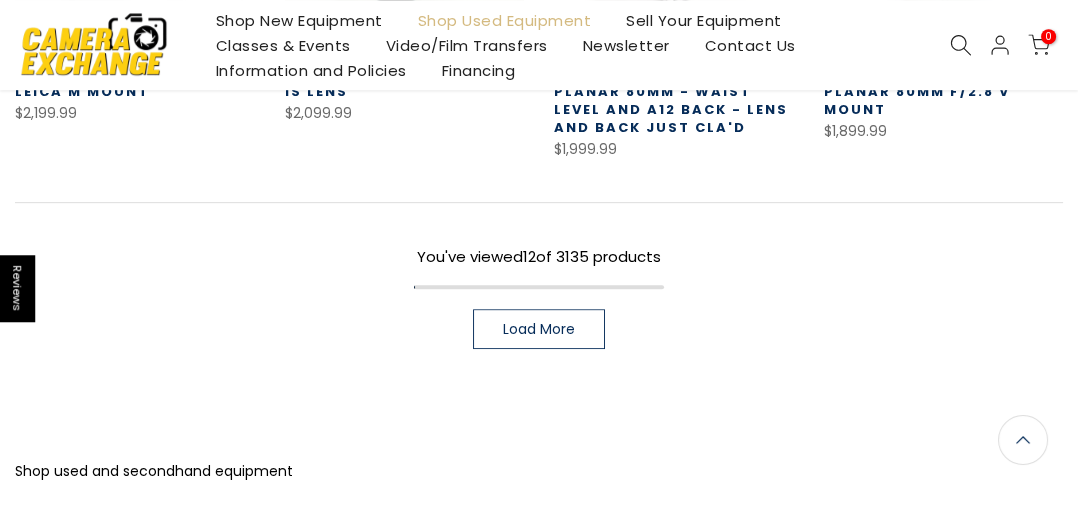 scroll, scrollTop: 1405, scrollLeft: 0, axis: vertical 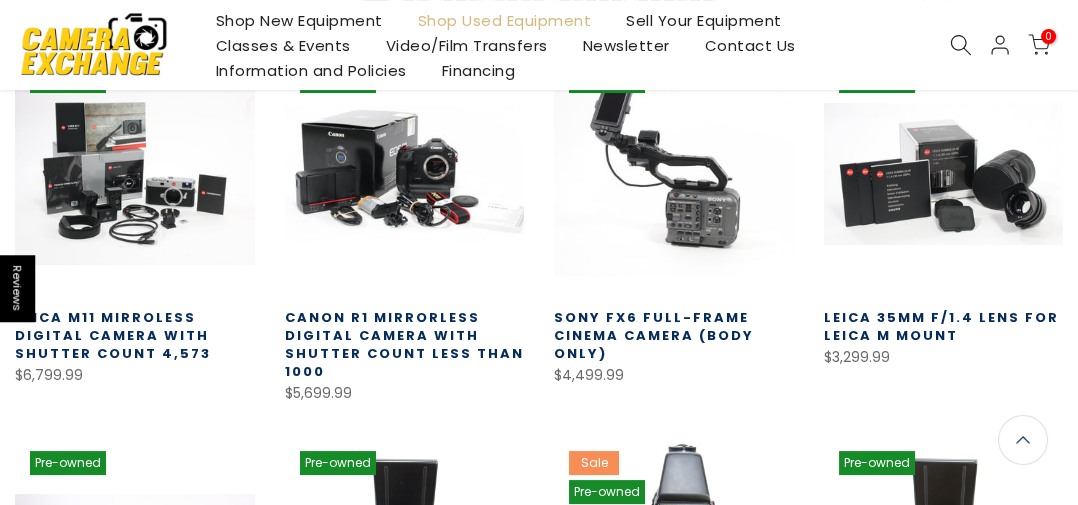 click on "Pre-owned
Quick view
Compare
*
Add to cart
Leica 35mm f/1.4 Lens for Leica M Mount $3,299.99
This is a Leica 35mm f/1.4 Lens for Leica M Mount.This lens has been tested and is in excellent working order and condition.  Optics are clean, free of any scratches,... Quick view
*
Add to cart" at bounding box center (944, 230) 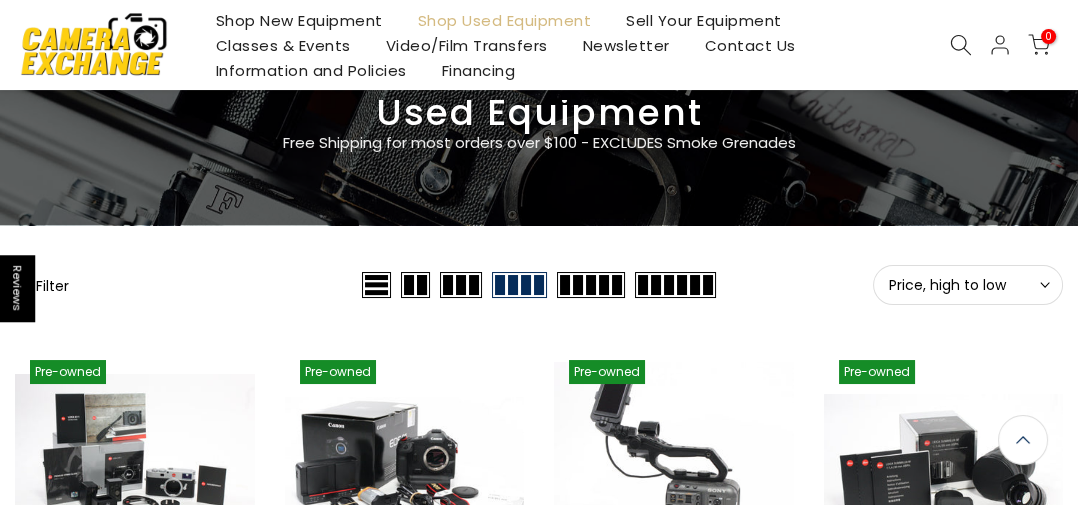 scroll, scrollTop: 0, scrollLeft: 0, axis: both 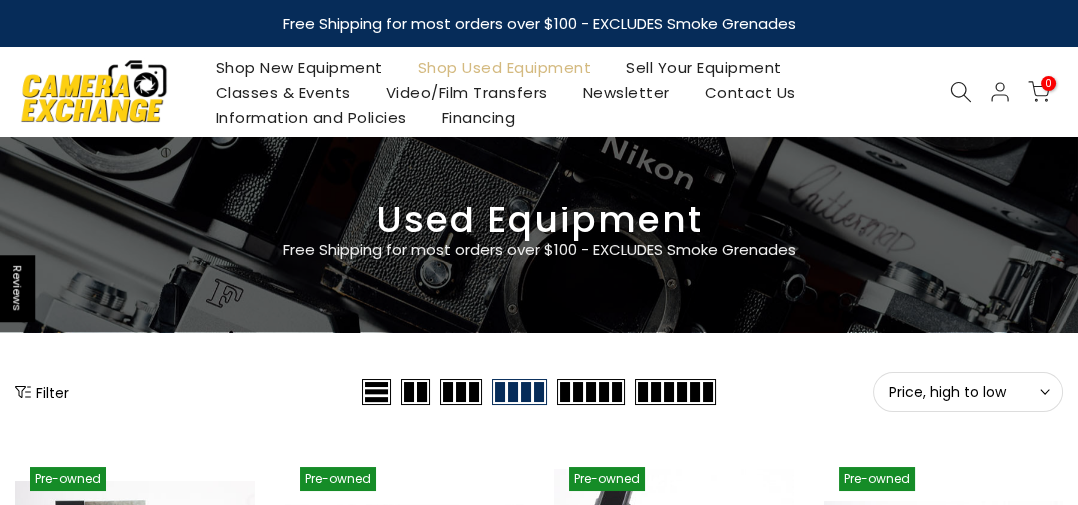 click 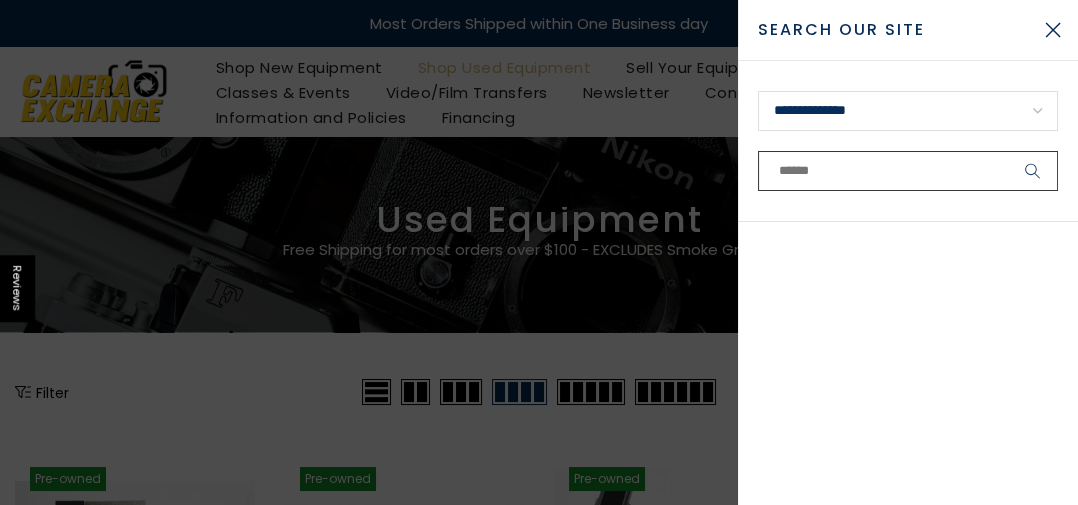 click at bounding box center [908, 171] 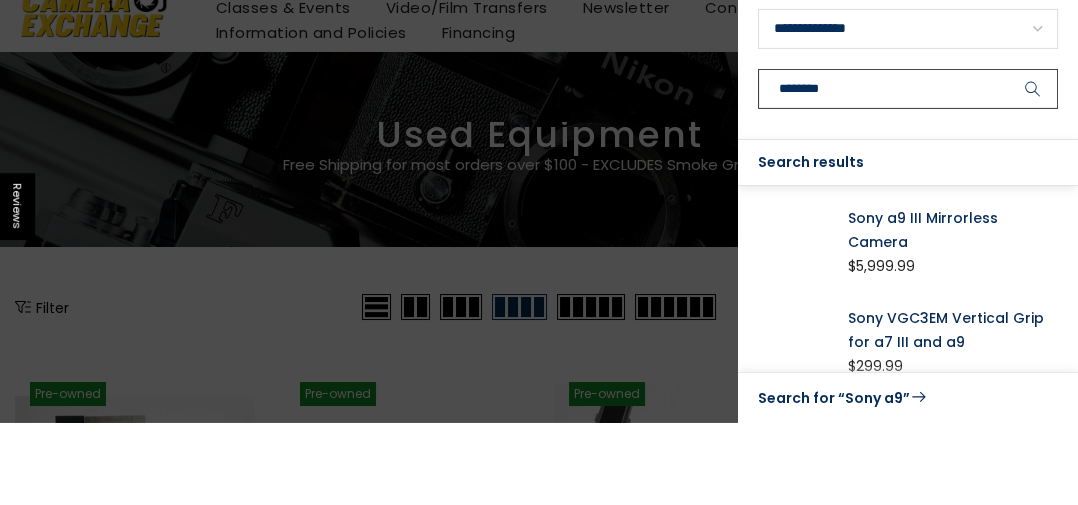 scroll, scrollTop: 0, scrollLeft: 0, axis: both 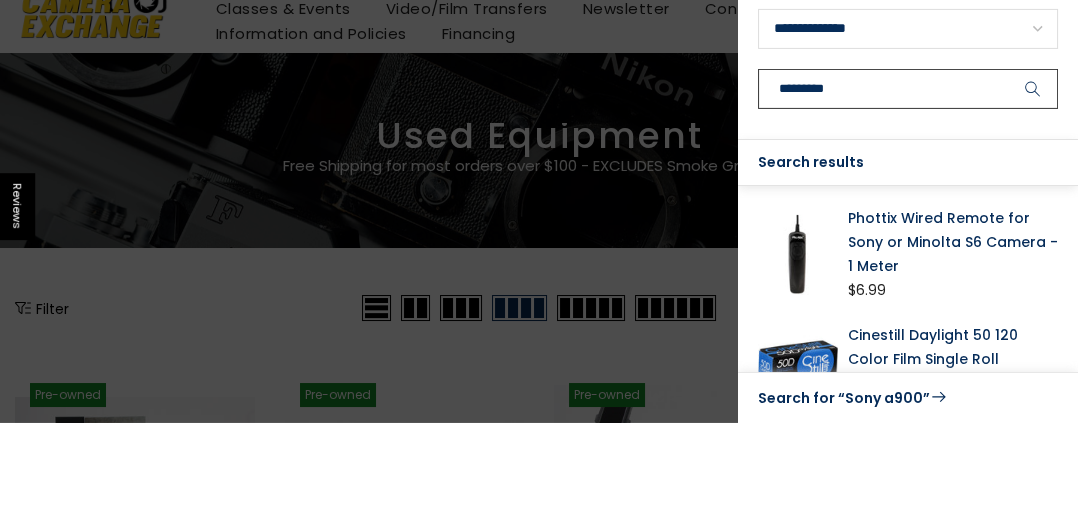type on "*********" 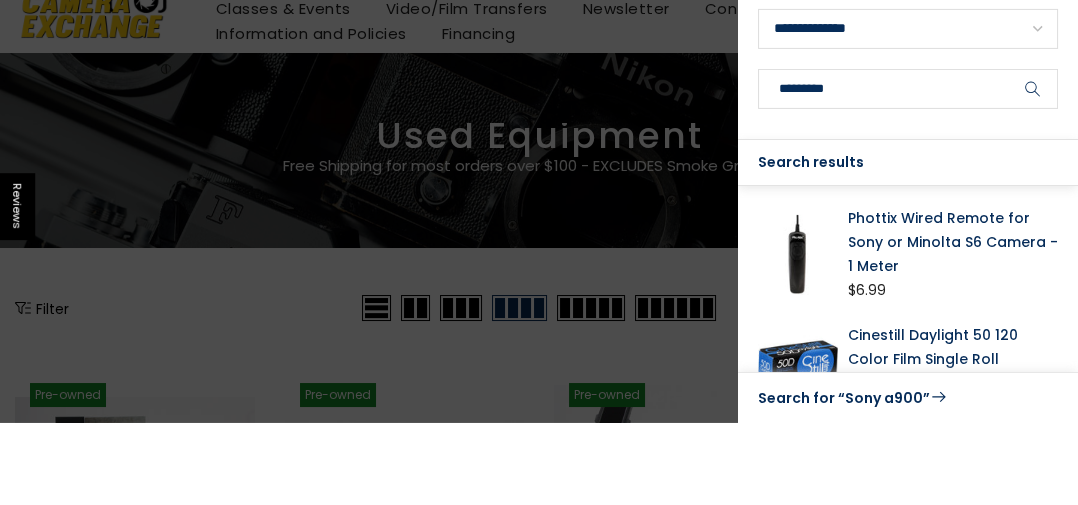 click 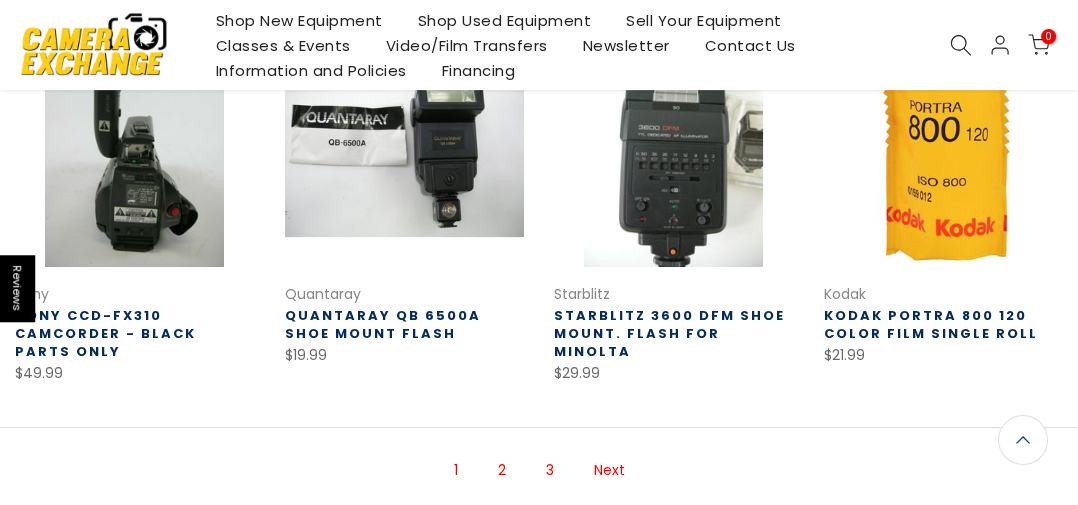 scroll, scrollTop: 1192, scrollLeft: 0, axis: vertical 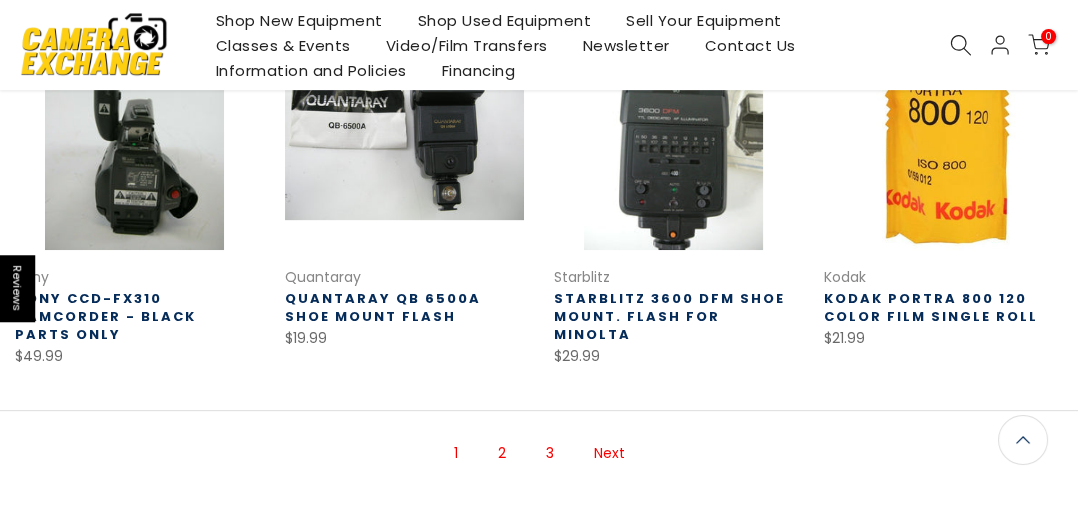 click on "Next" at bounding box center [609, 453] 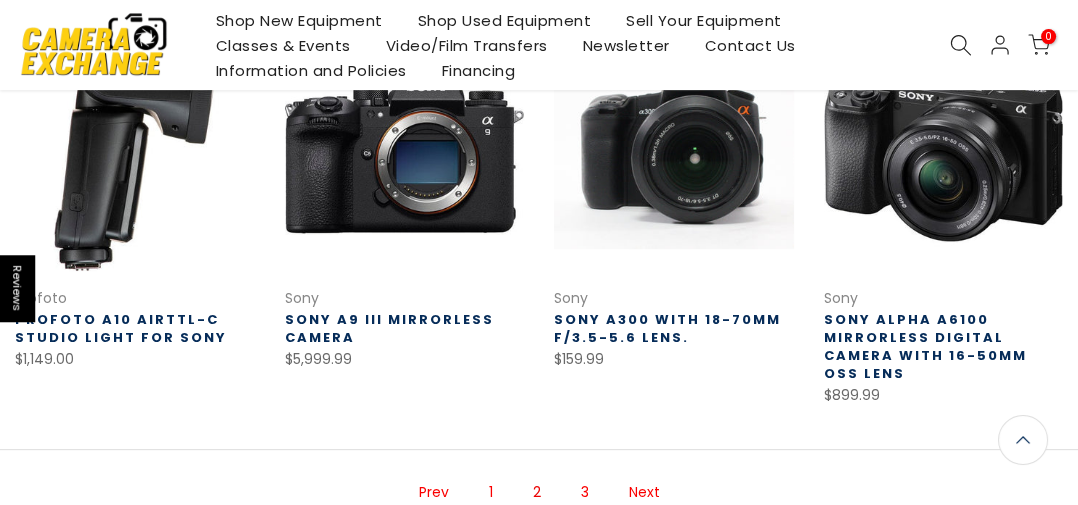 scroll, scrollTop: 1189, scrollLeft: 0, axis: vertical 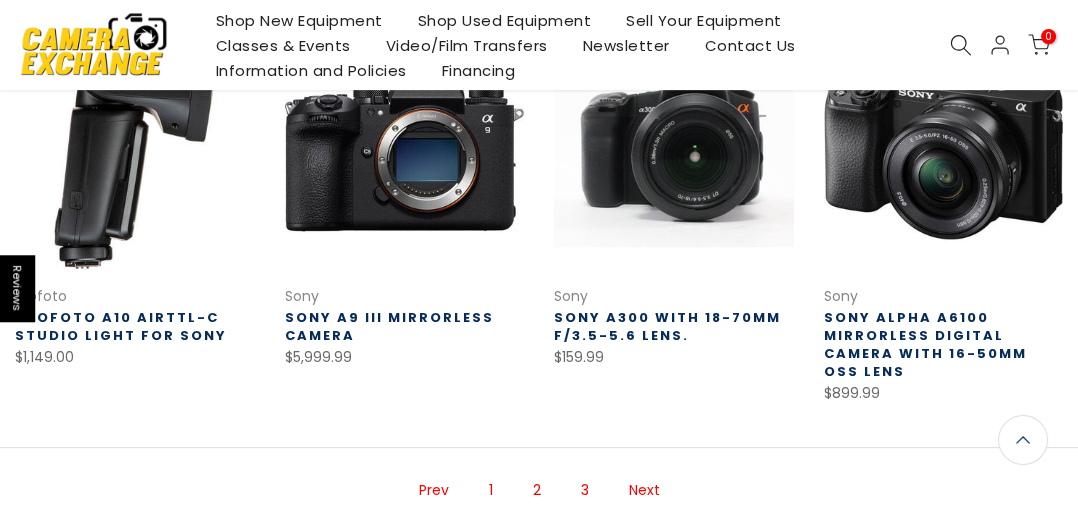 click on "Next" at bounding box center (644, 490) 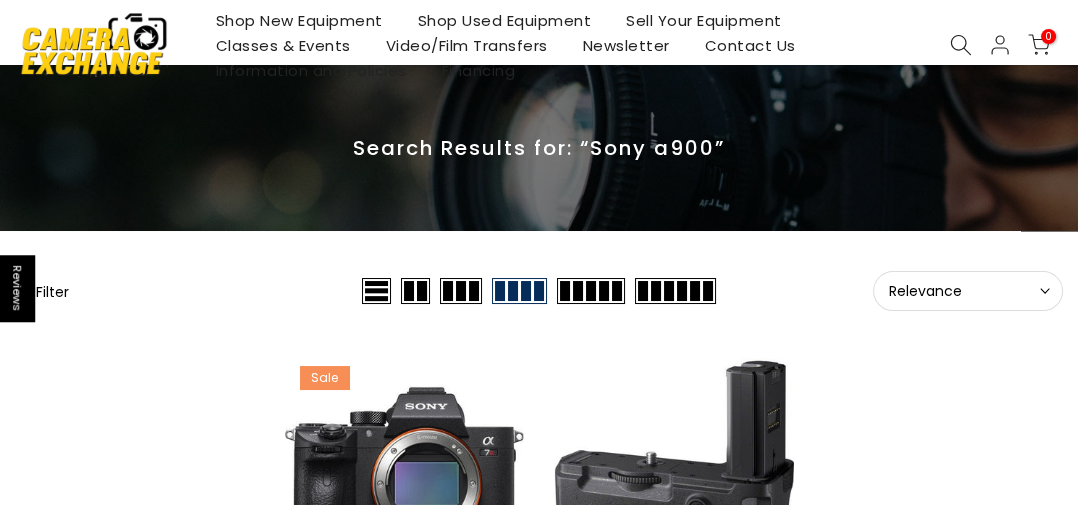 scroll, scrollTop: 0, scrollLeft: 0, axis: both 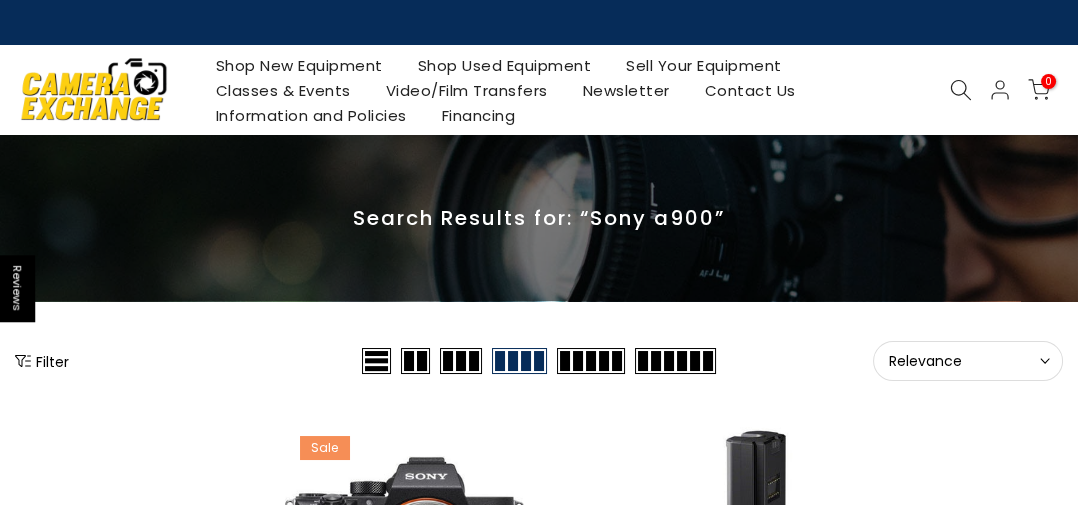 click 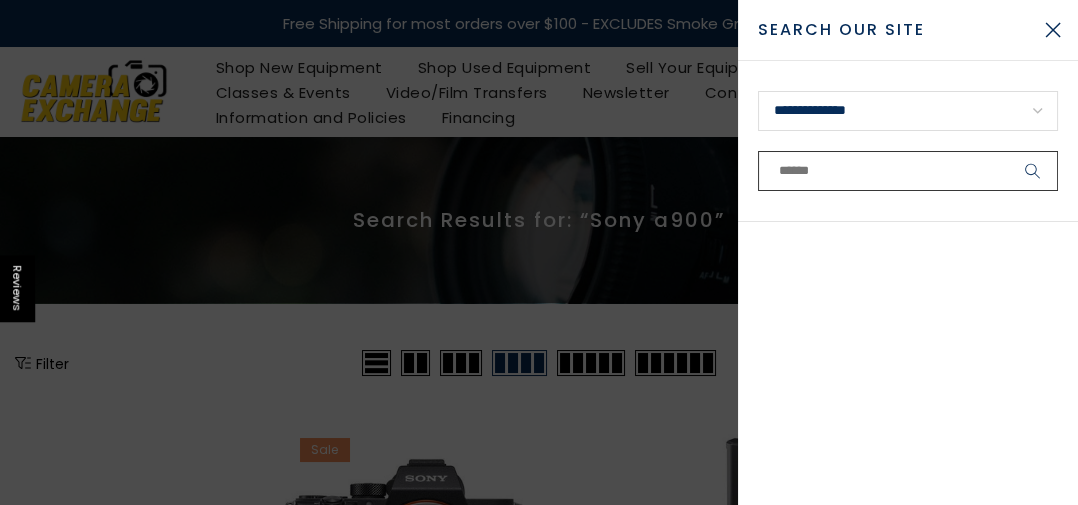 click at bounding box center (908, 171) 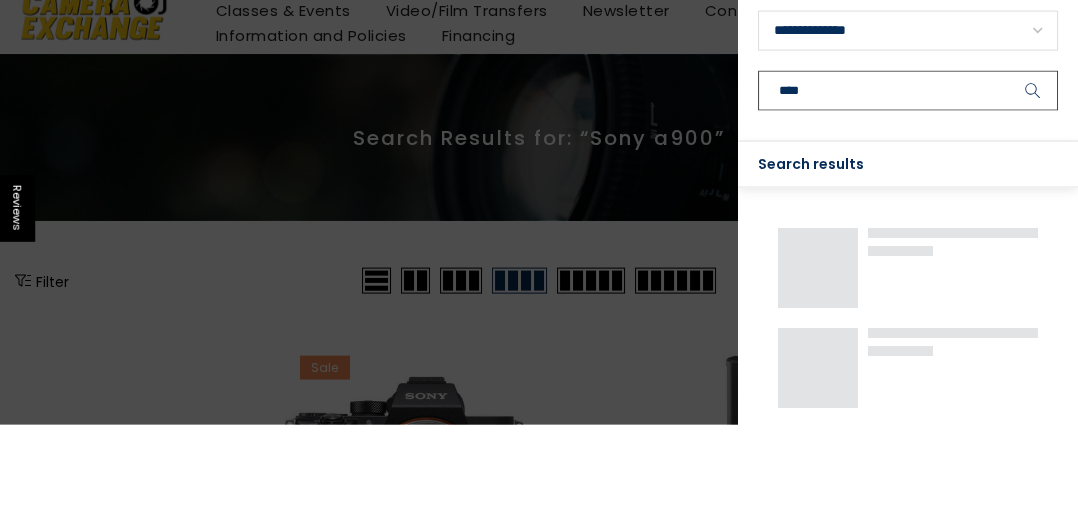 type on "****" 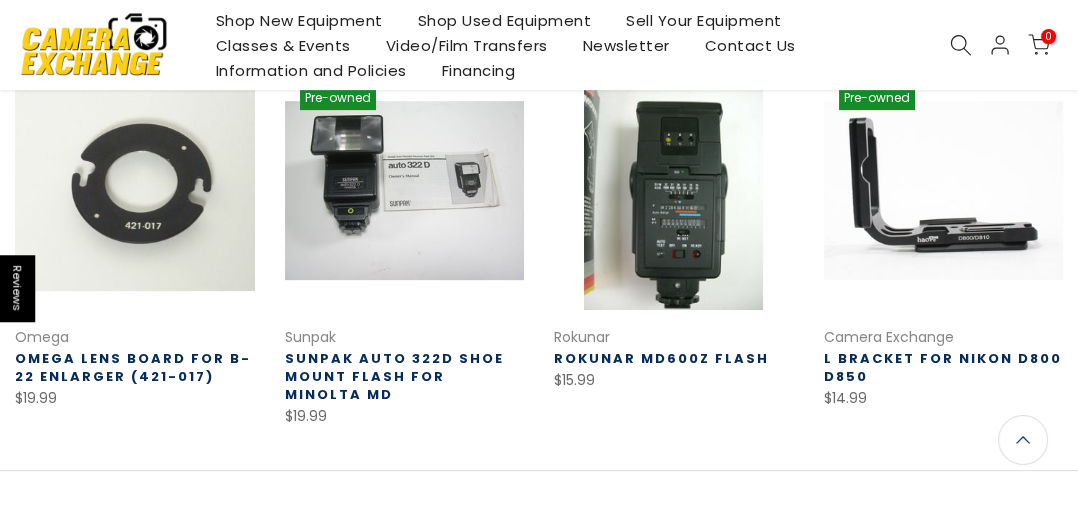 scroll, scrollTop: 1135, scrollLeft: 0, axis: vertical 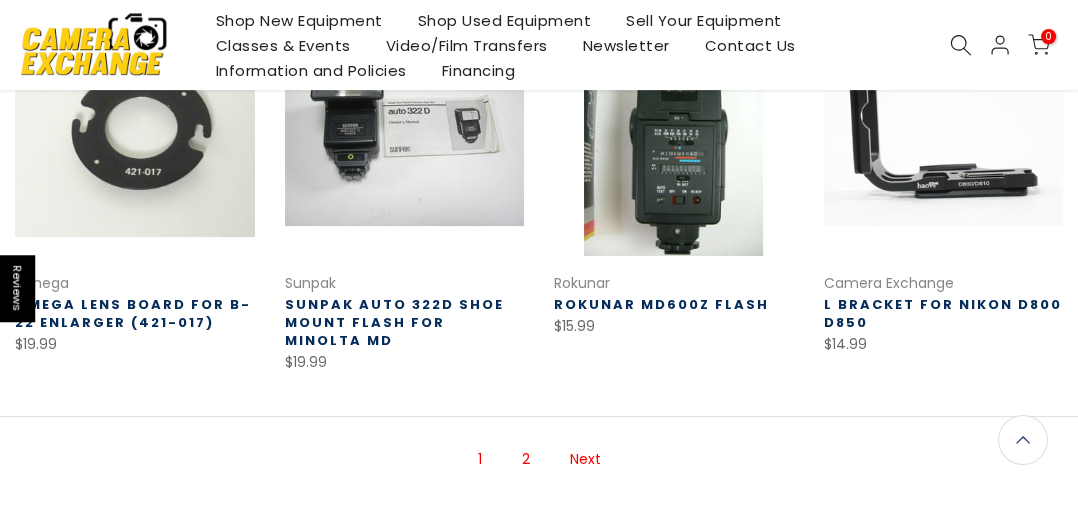 click on "Next" at bounding box center [585, 459] 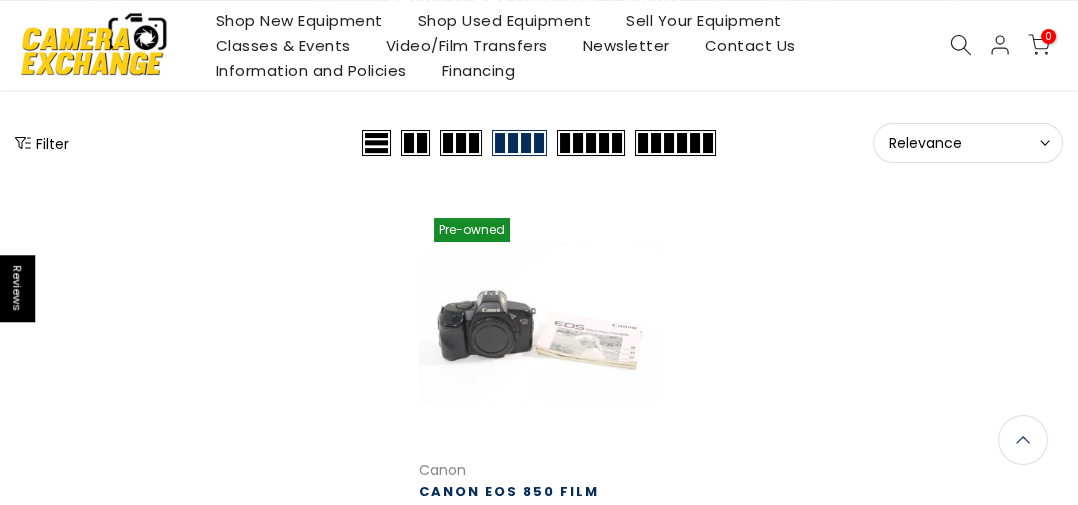 scroll, scrollTop: 213, scrollLeft: 0, axis: vertical 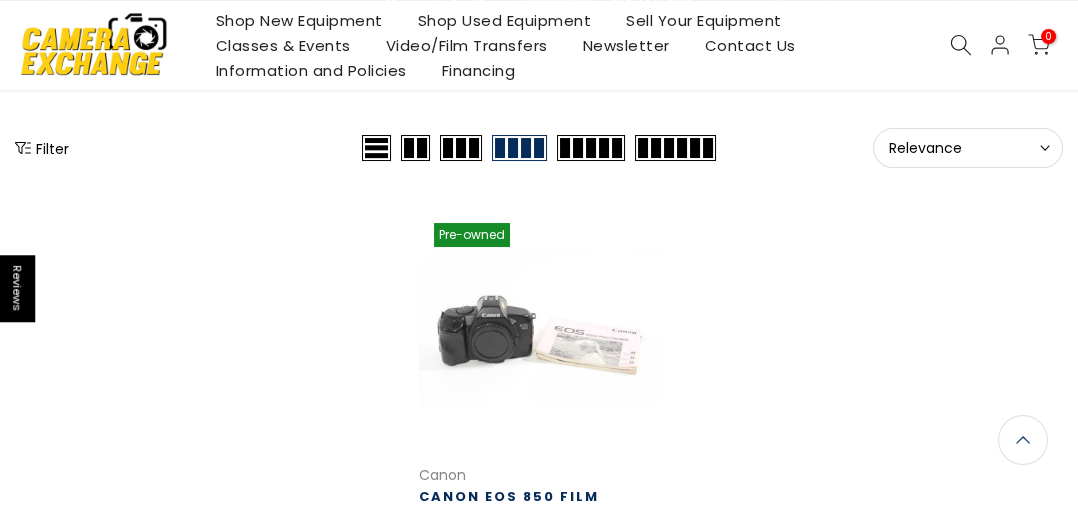 click 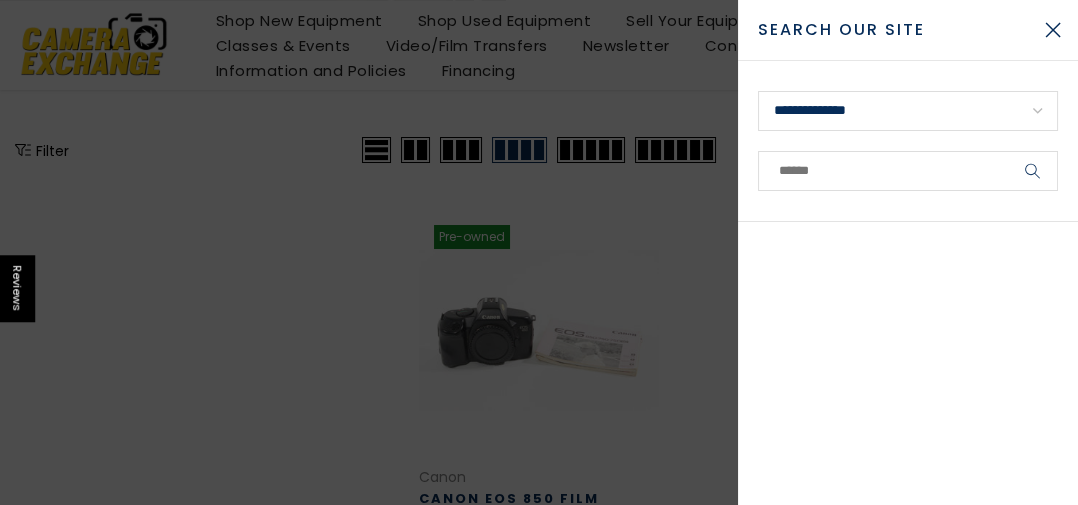 scroll, scrollTop: 214, scrollLeft: 0, axis: vertical 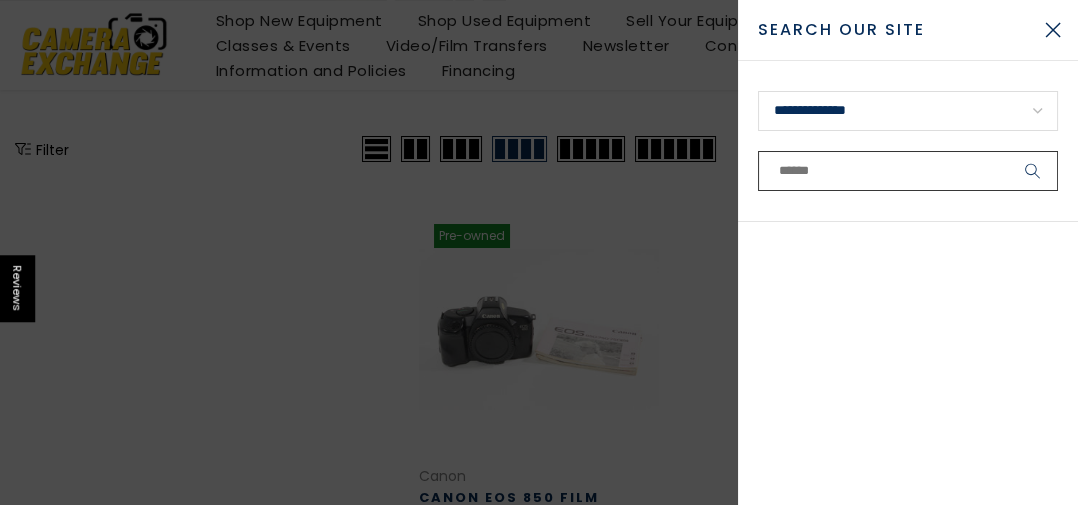 click at bounding box center [908, 171] 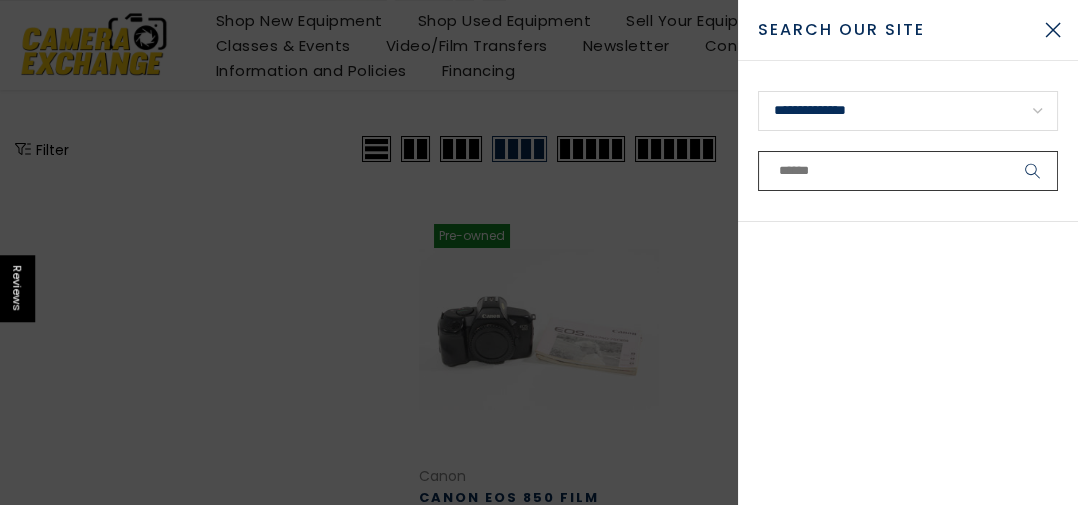 scroll, scrollTop: 214, scrollLeft: 0, axis: vertical 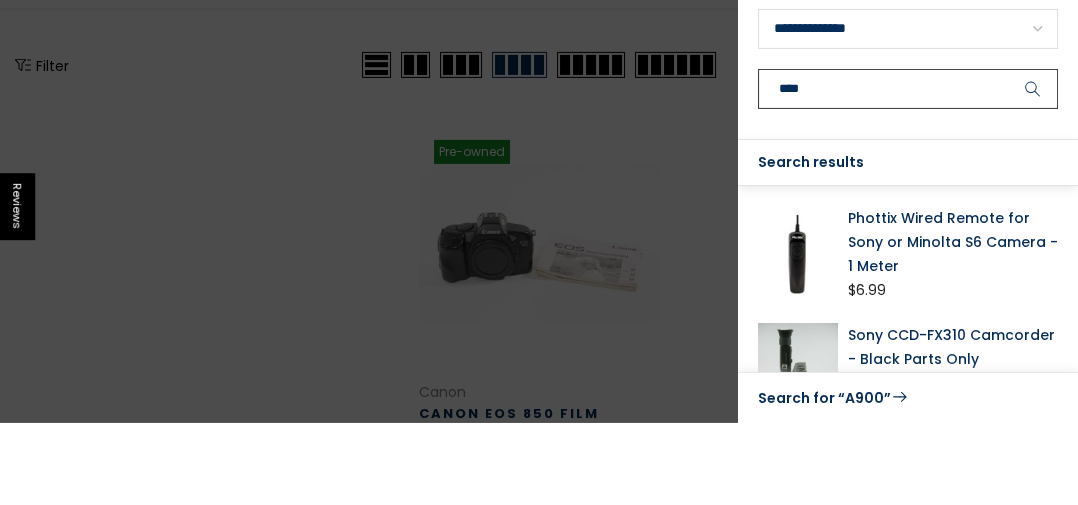 type on "****" 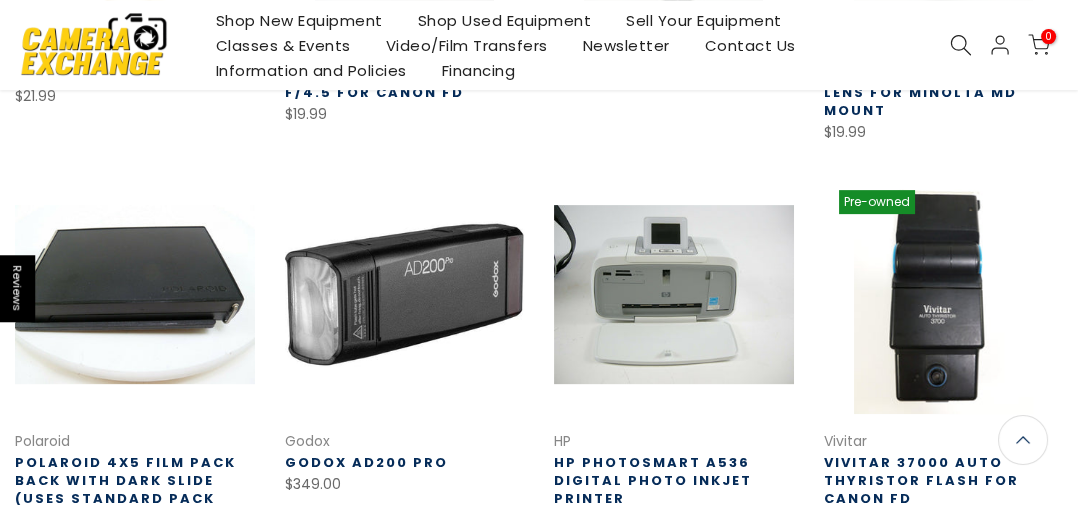 scroll, scrollTop: 1045, scrollLeft: 0, axis: vertical 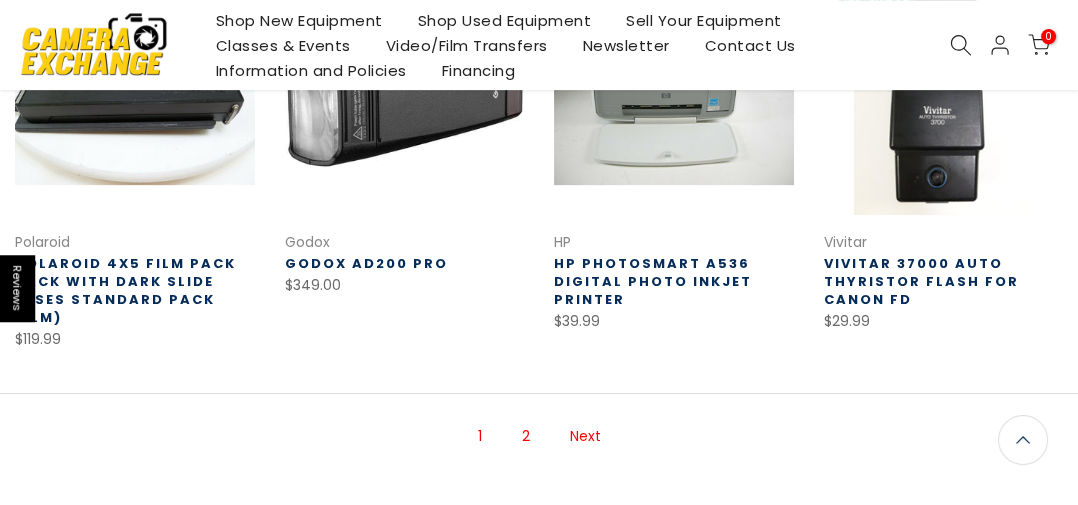 click on "Next" at bounding box center (585, 436) 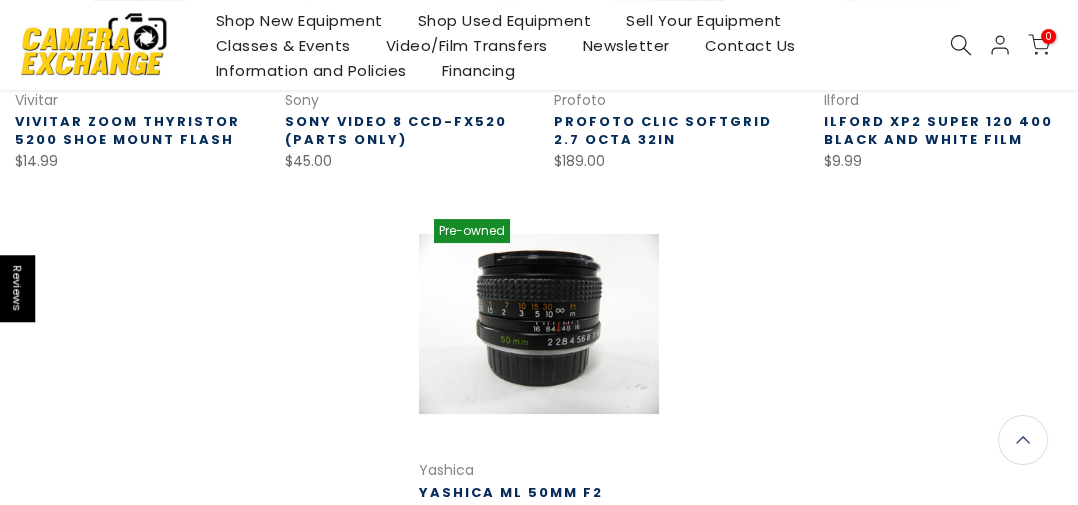 scroll, scrollTop: 592, scrollLeft: 0, axis: vertical 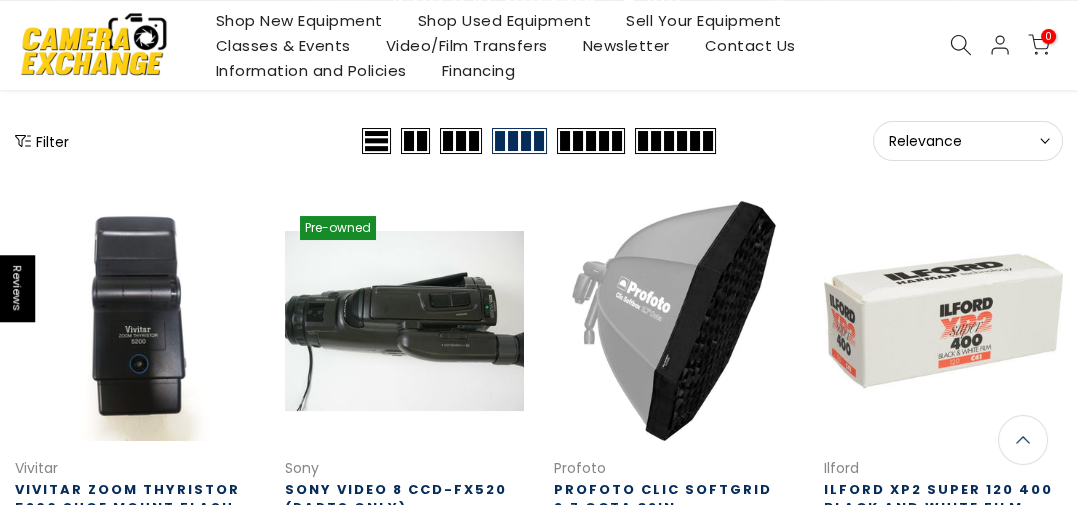 click at bounding box center [674, 321] 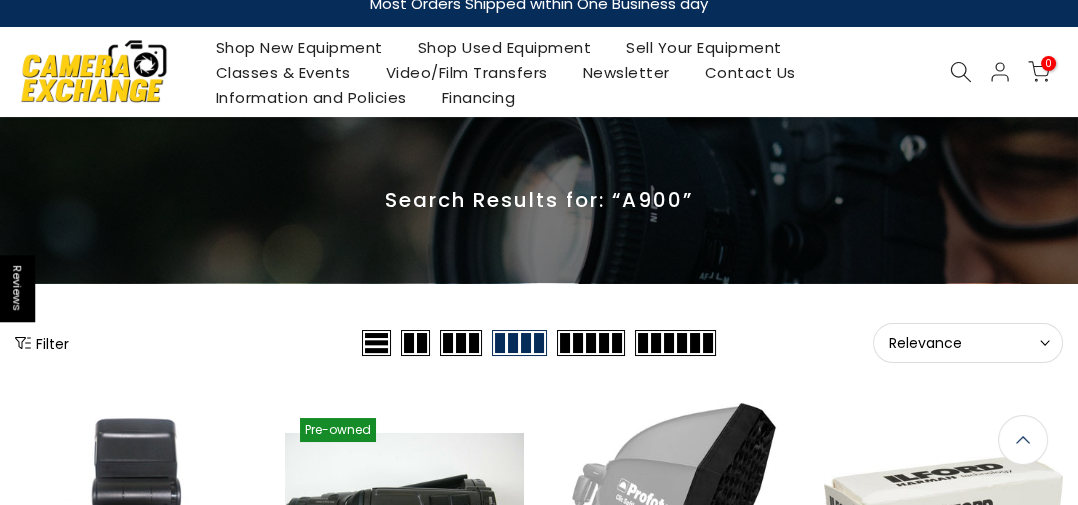 scroll, scrollTop: 0, scrollLeft: 0, axis: both 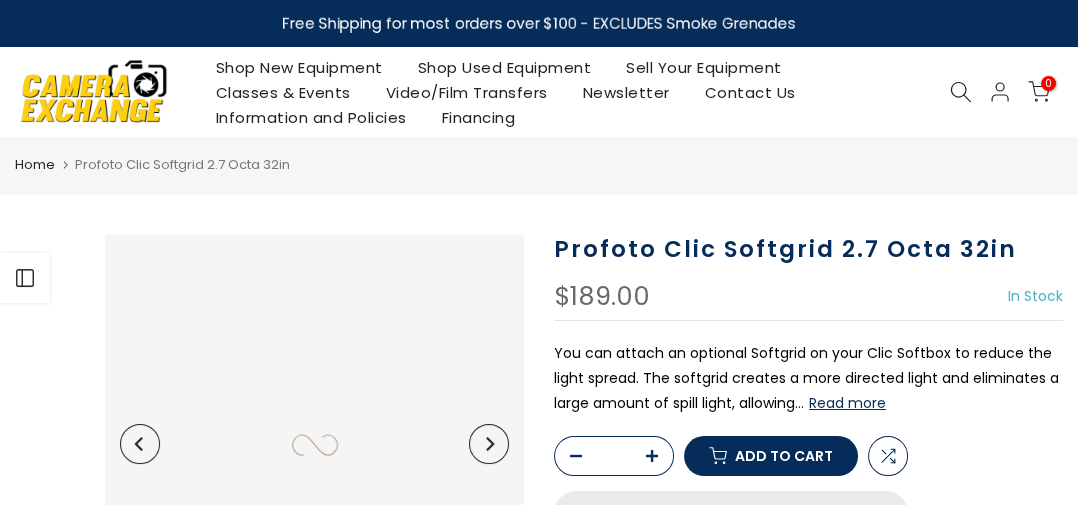 click 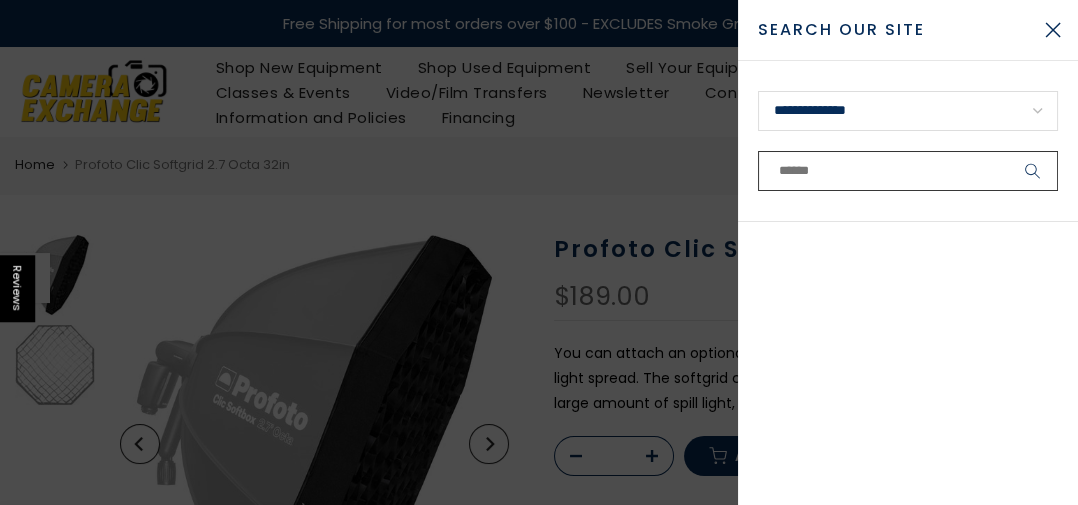click at bounding box center (908, 171) 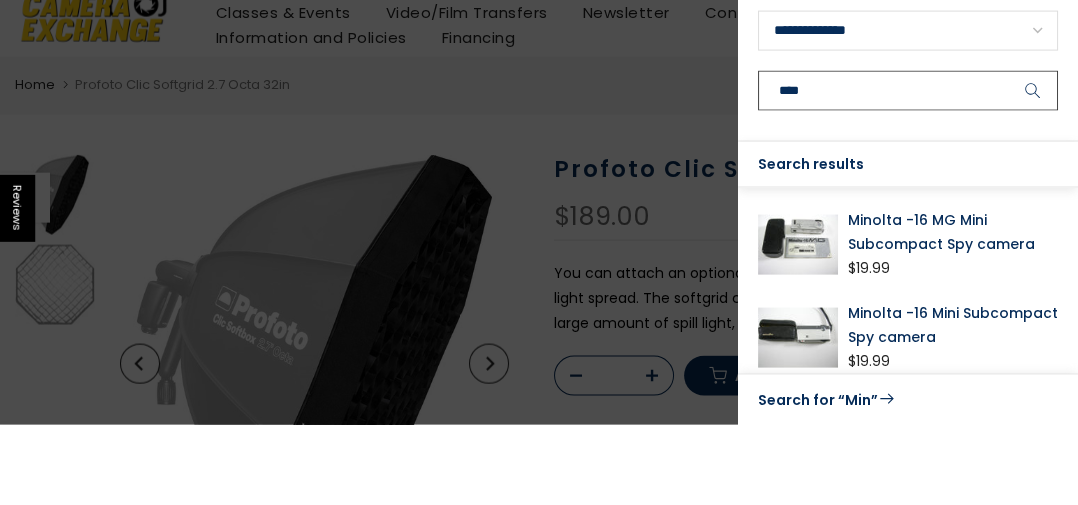 scroll, scrollTop: 1, scrollLeft: 0, axis: vertical 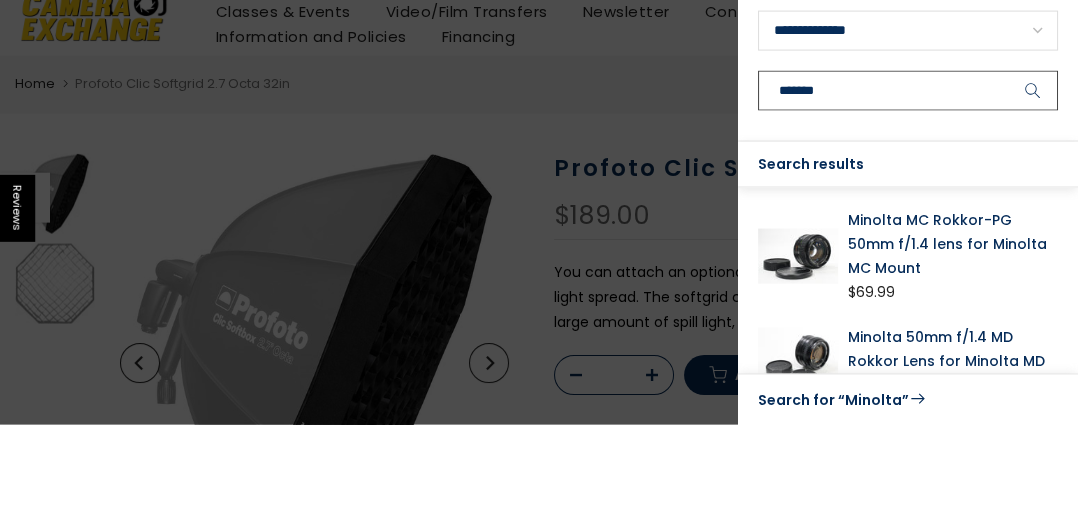 type on "*******" 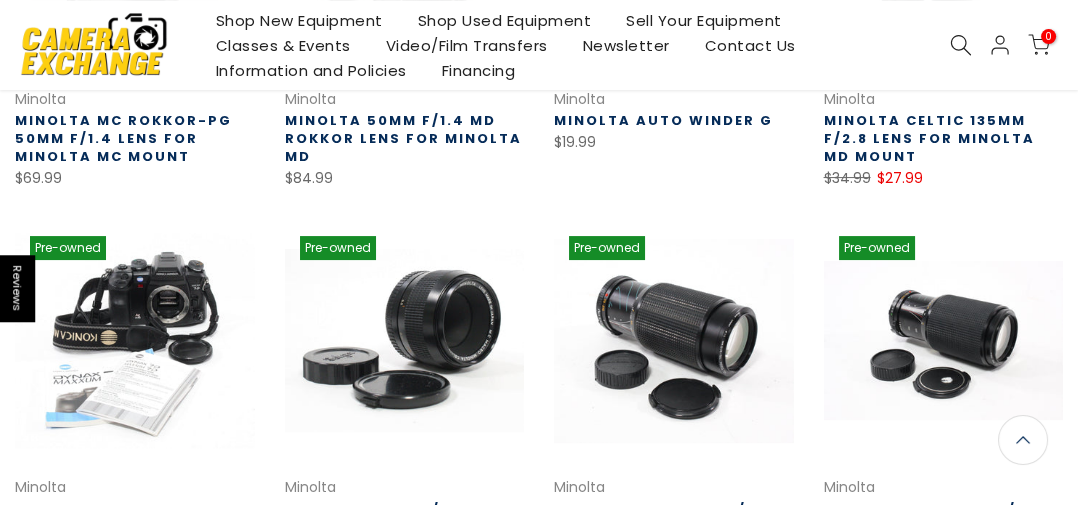 scroll, scrollTop: 593, scrollLeft: 0, axis: vertical 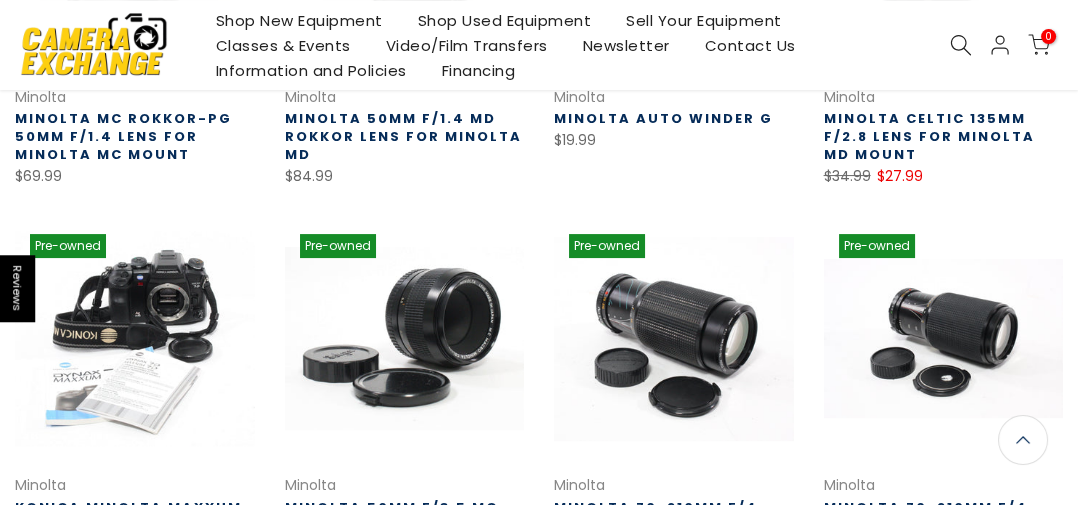 click on "Minolta" at bounding box center [135, 485] 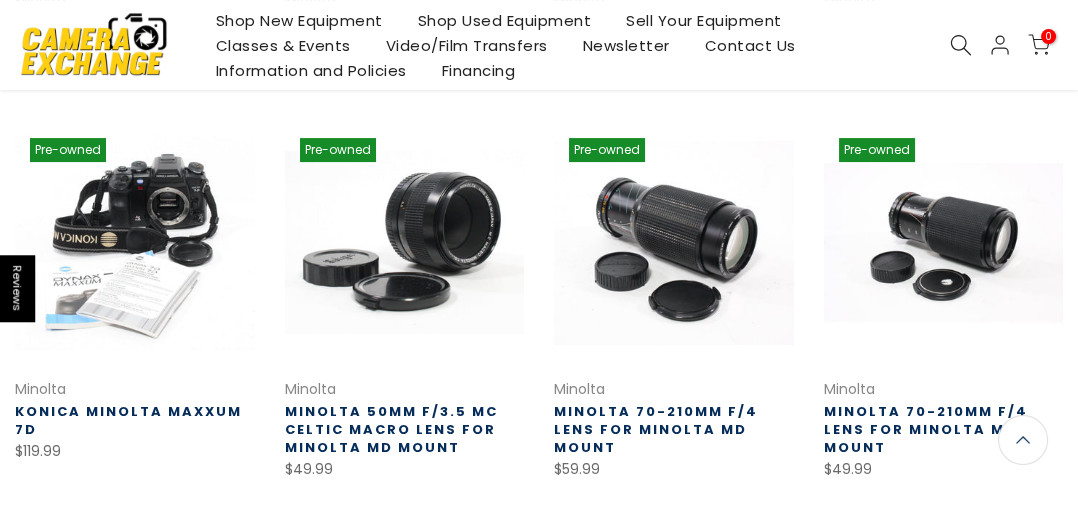 scroll, scrollTop: 687, scrollLeft: 0, axis: vertical 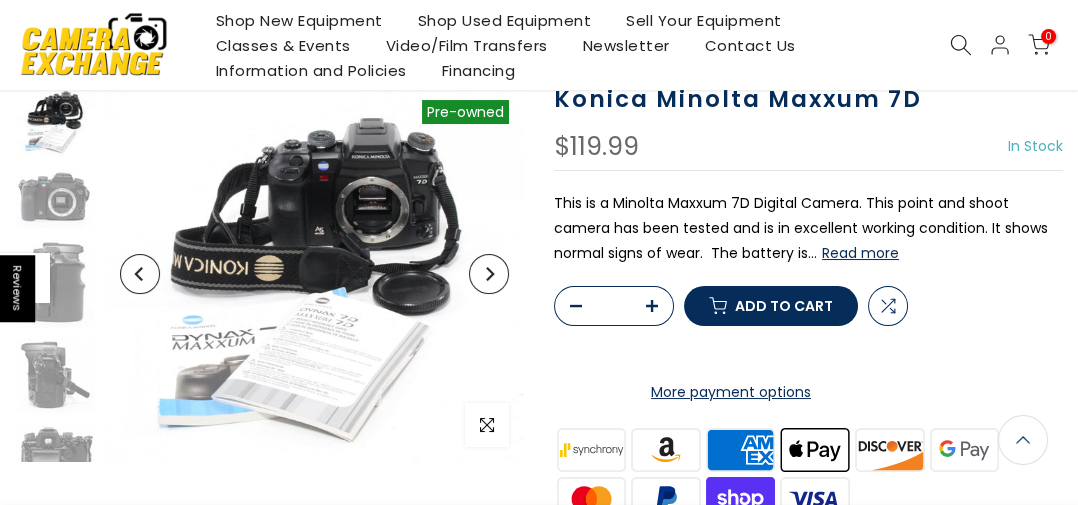 click on "Read more" at bounding box center [860, 253] 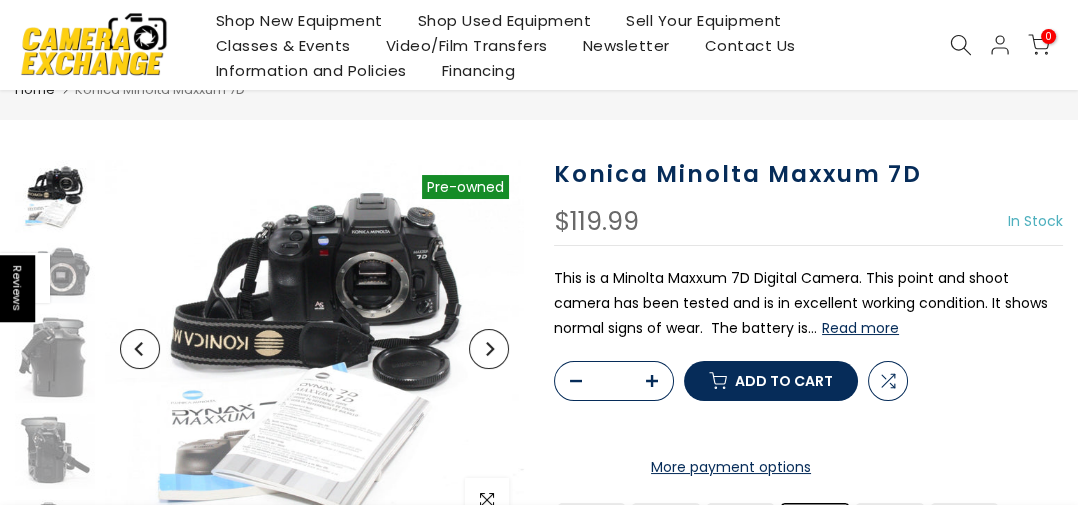 scroll, scrollTop: 77, scrollLeft: 0, axis: vertical 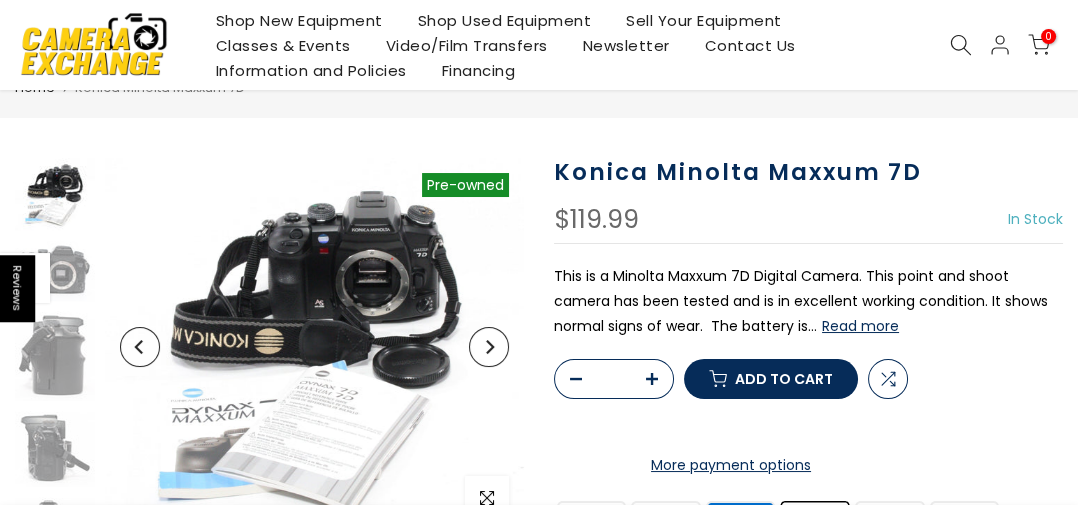 click at bounding box center (55, 194) 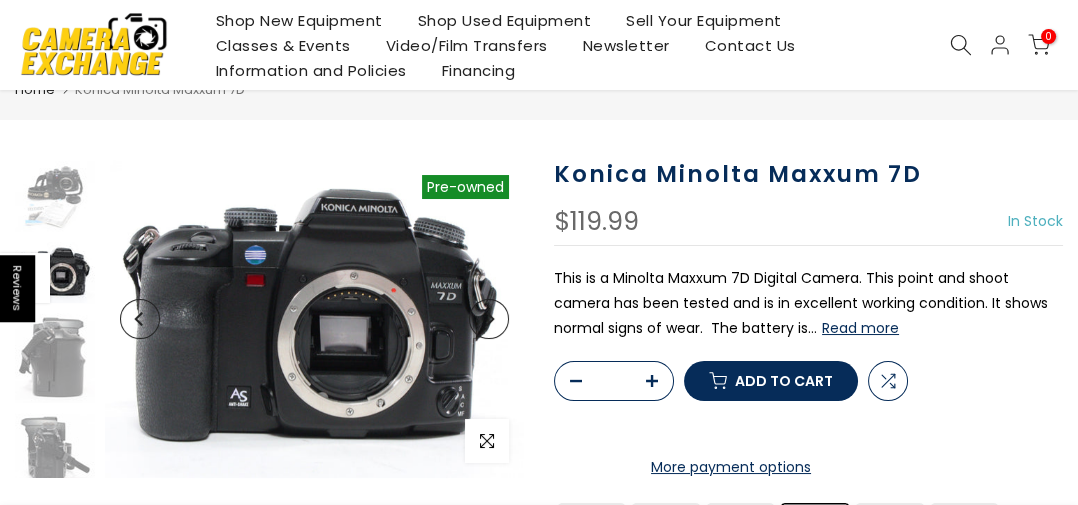 scroll, scrollTop: 77, scrollLeft: 0, axis: vertical 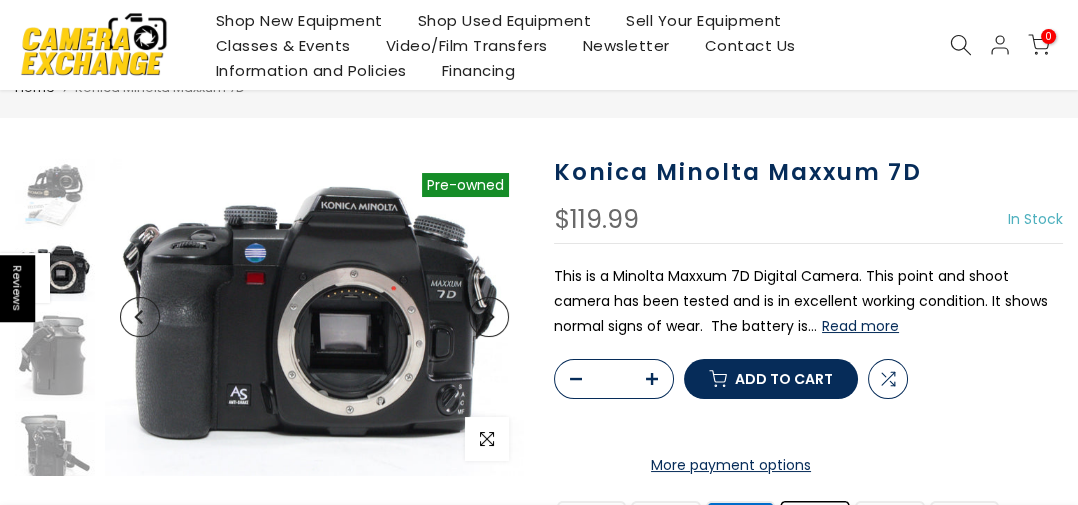 click at bounding box center [55, 356] 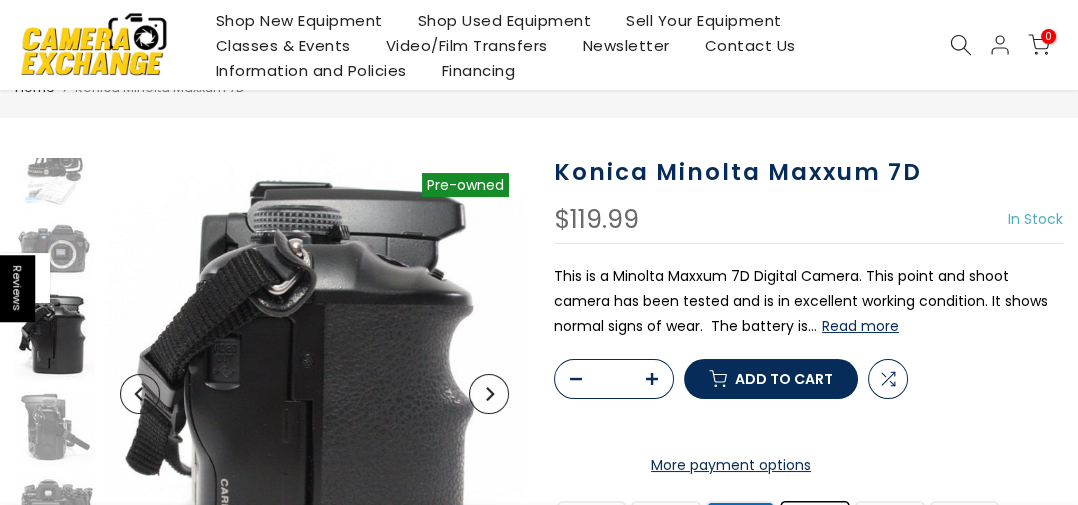 scroll, scrollTop: 53, scrollLeft: 0, axis: vertical 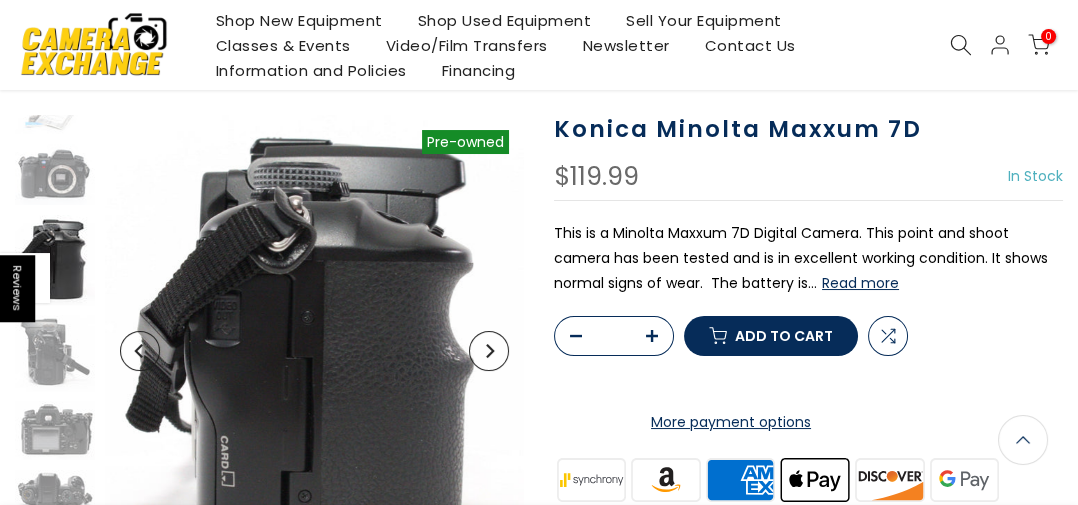 click at bounding box center (55, 353) 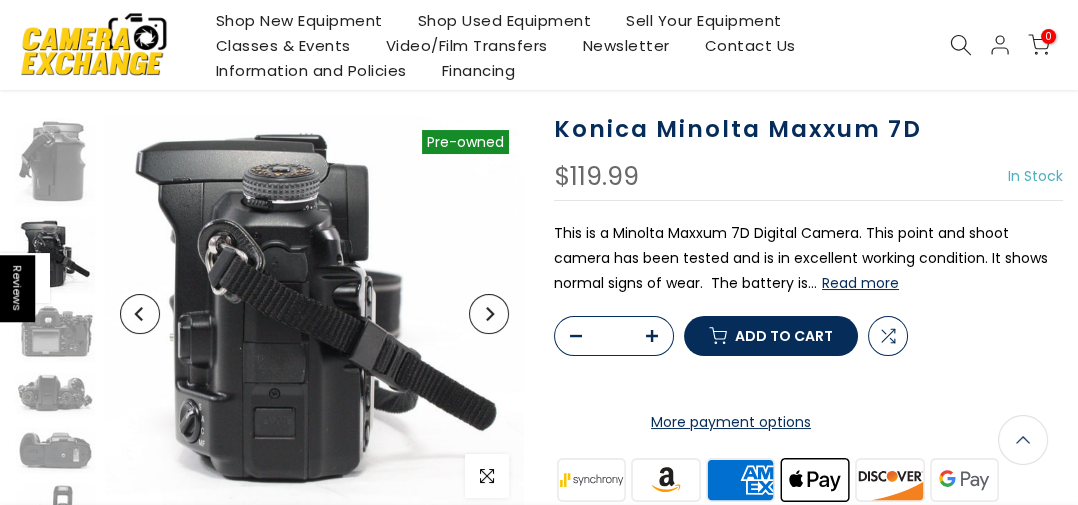 scroll, scrollTop: 152, scrollLeft: 0, axis: vertical 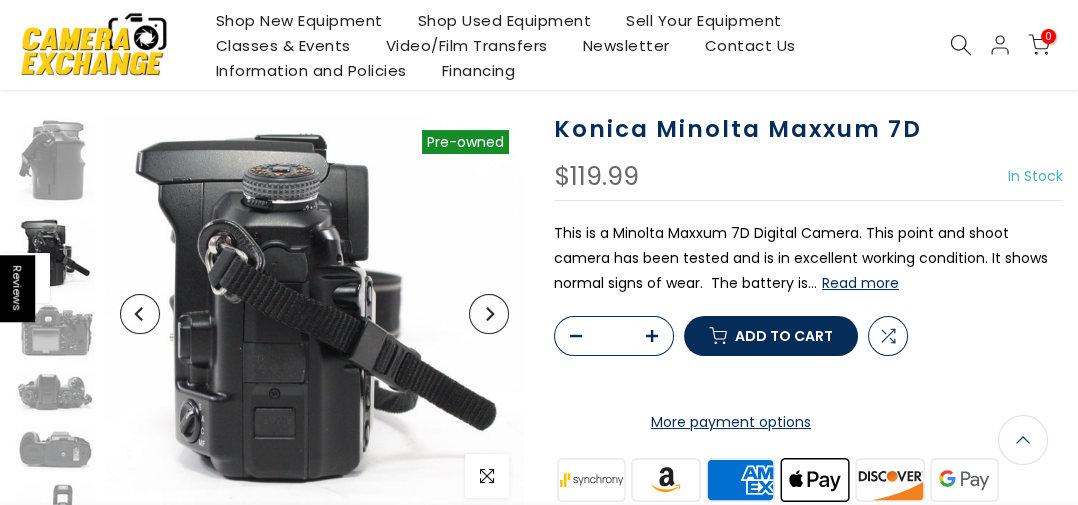 click at bounding box center [55, 393] 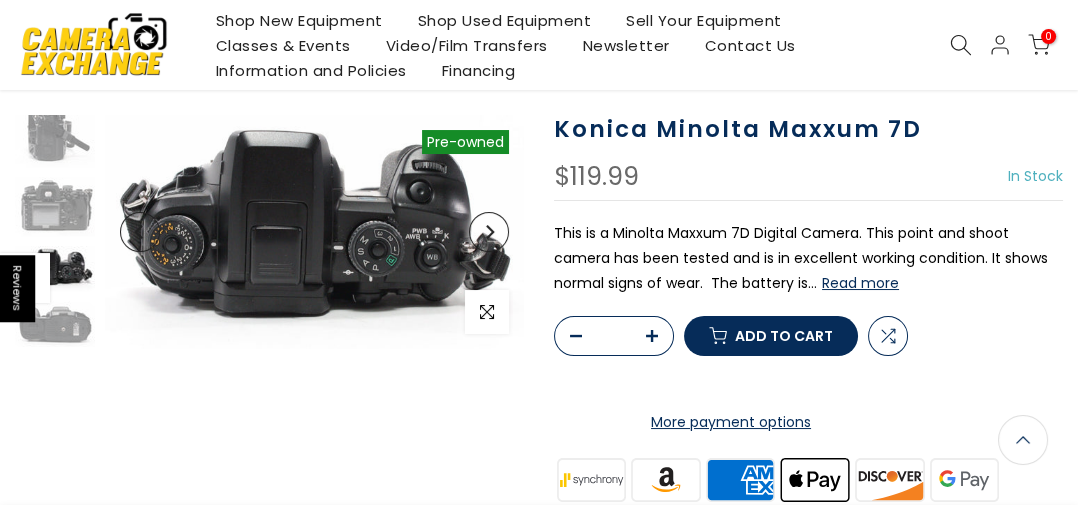 scroll, scrollTop: 308, scrollLeft: 0, axis: vertical 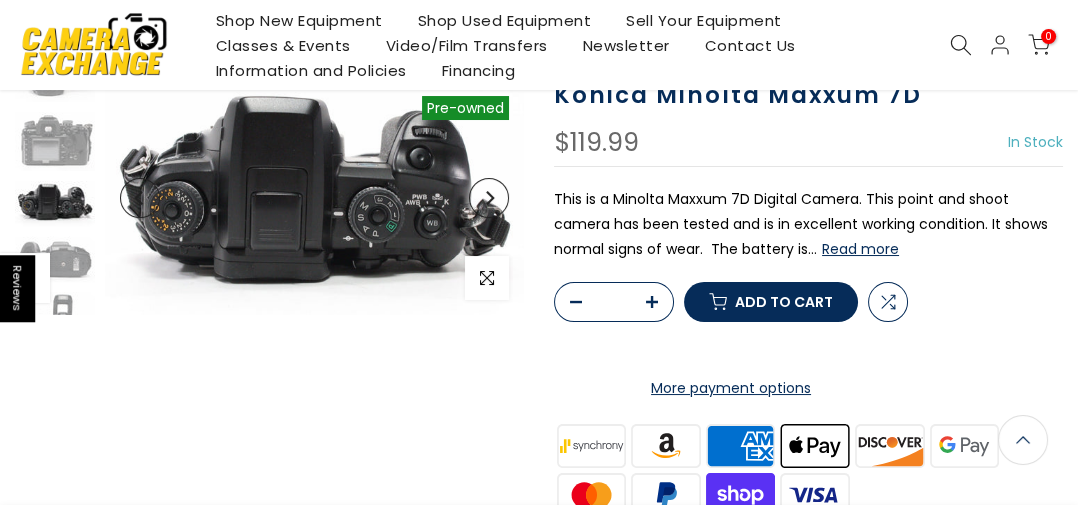 click at bounding box center [55, 259] 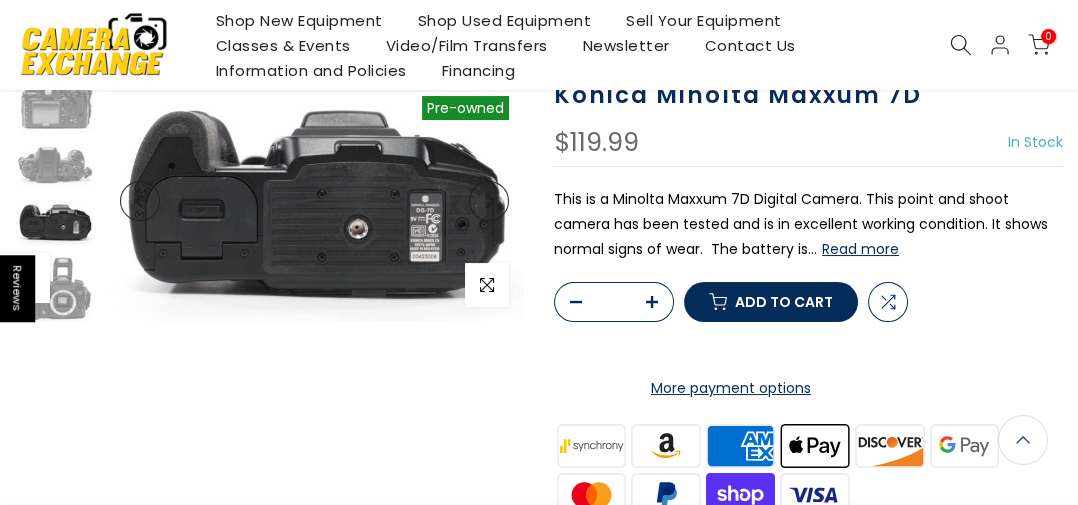 scroll, scrollTop: 362, scrollLeft: 0, axis: vertical 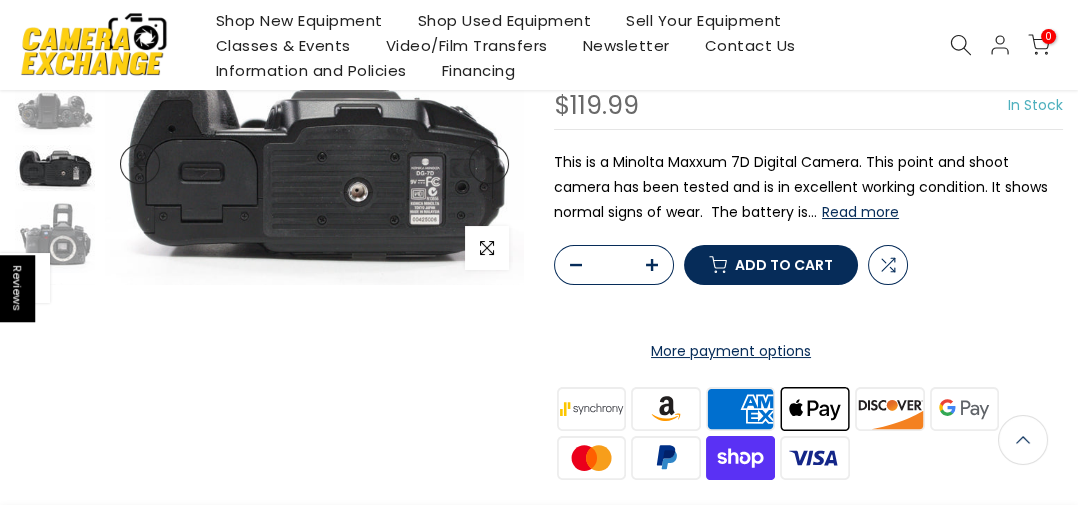 click at bounding box center (55, 237) 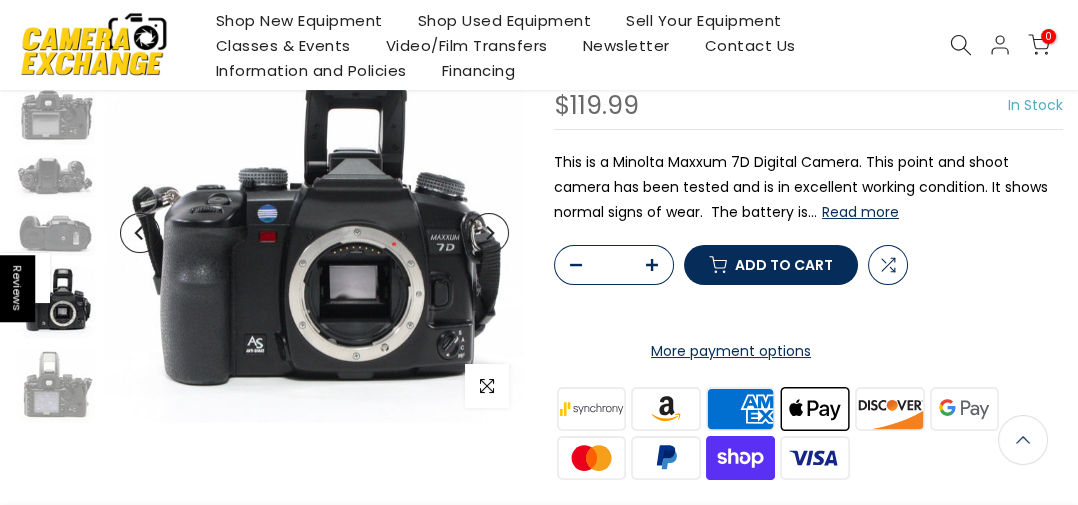 scroll, scrollTop: 296, scrollLeft: 0, axis: vertical 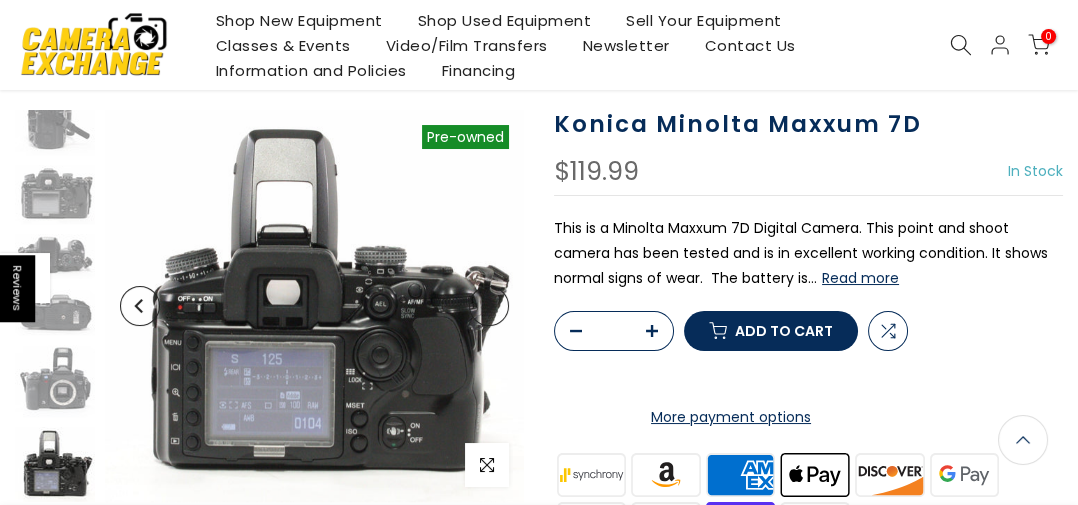 click 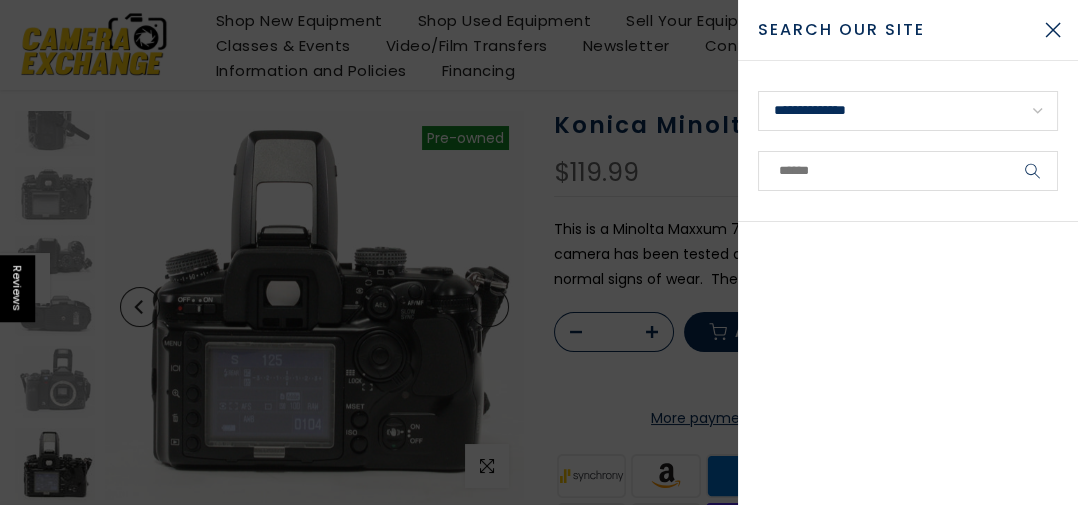 scroll, scrollTop: 125, scrollLeft: 0, axis: vertical 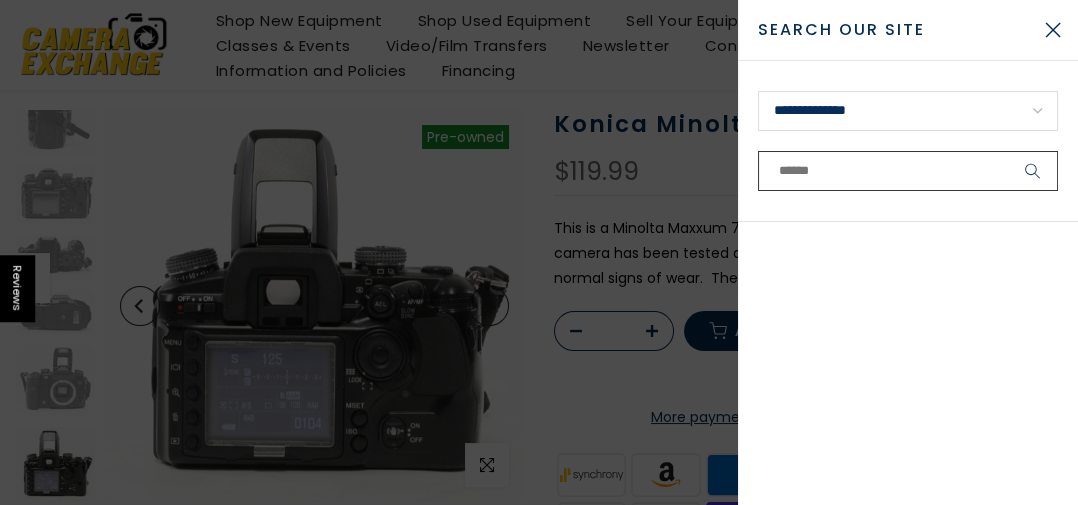 click at bounding box center [908, 171] 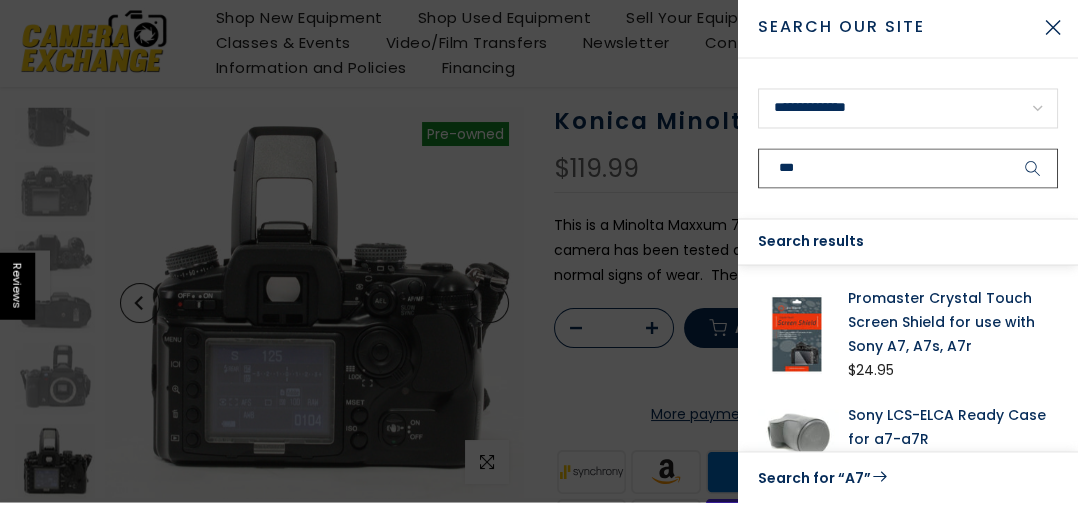 scroll, scrollTop: 123, scrollLeft: 0, axis: vertical 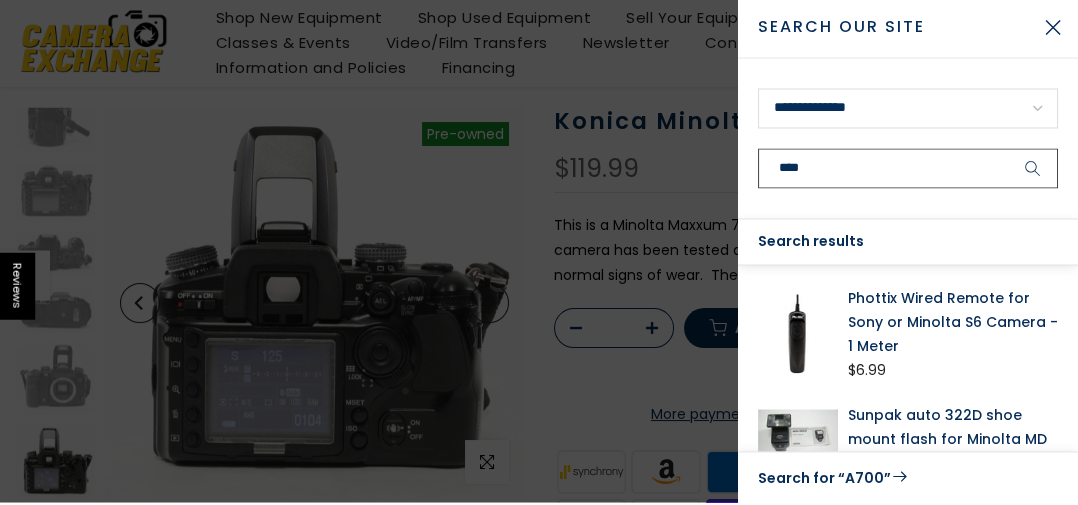 type on "****" 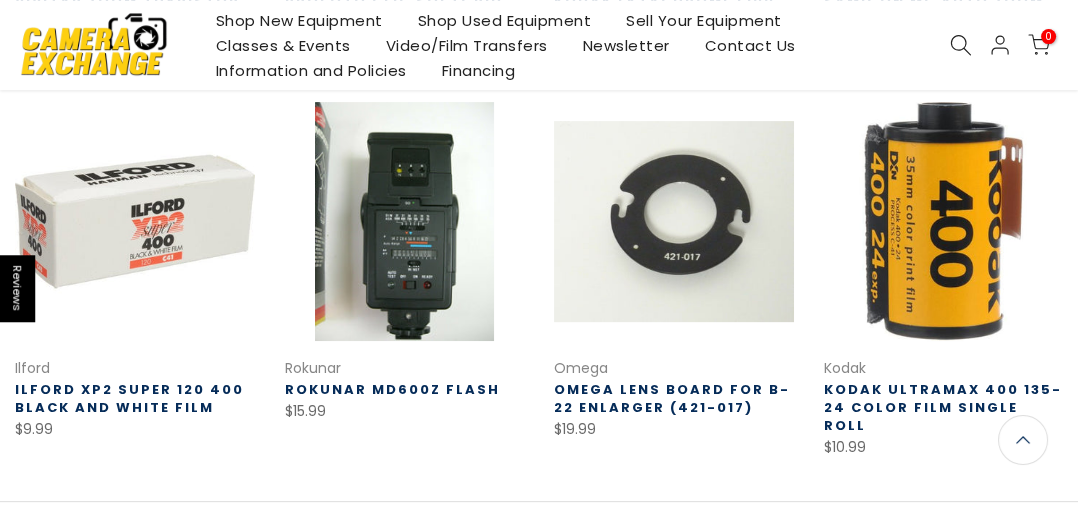 scroll, scrollTop: 1127, scrollLeft: 0, axis: vertical 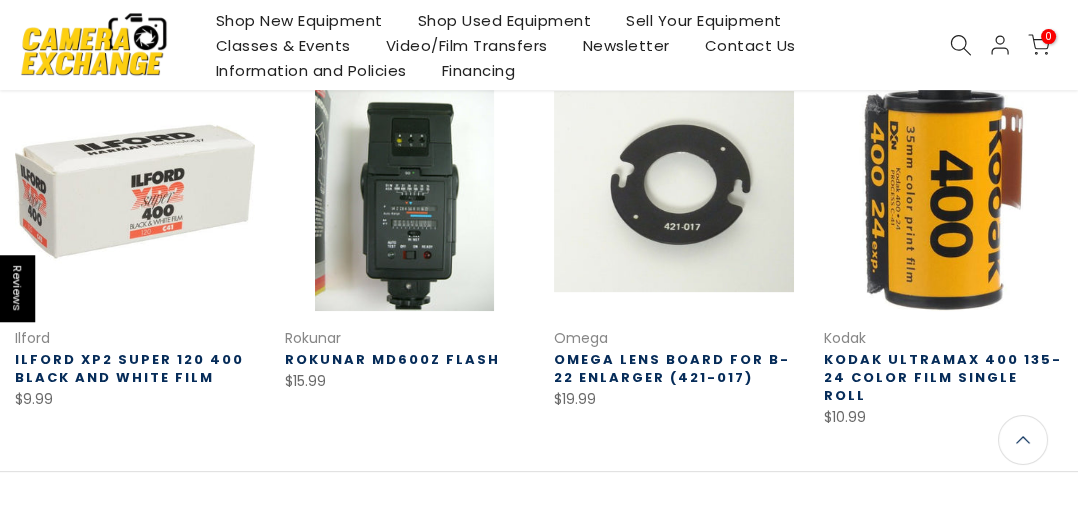 click on "Next" at bounding box center [609, 514] 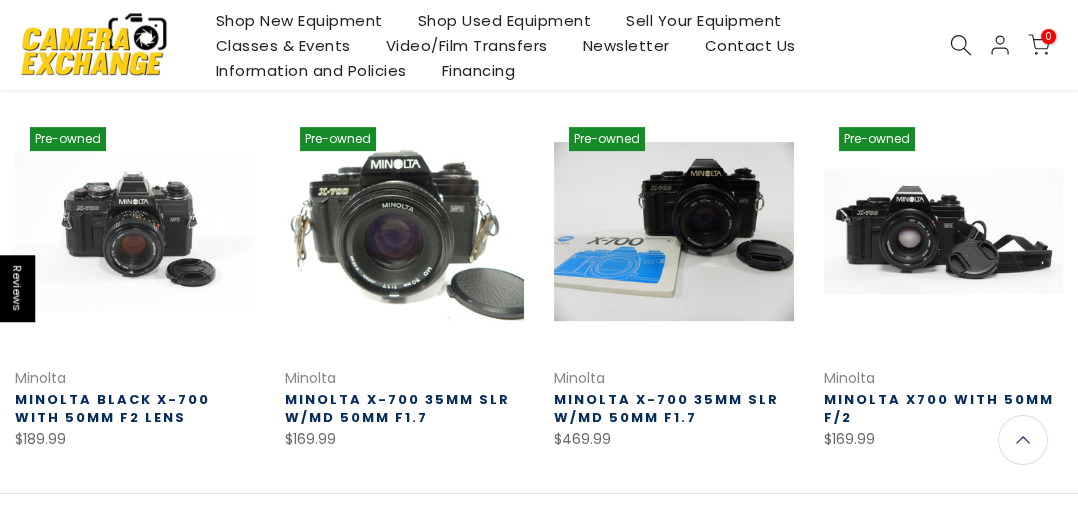 scroll, scrollTop: 1073, scrollLeft: 0, axis: vertical 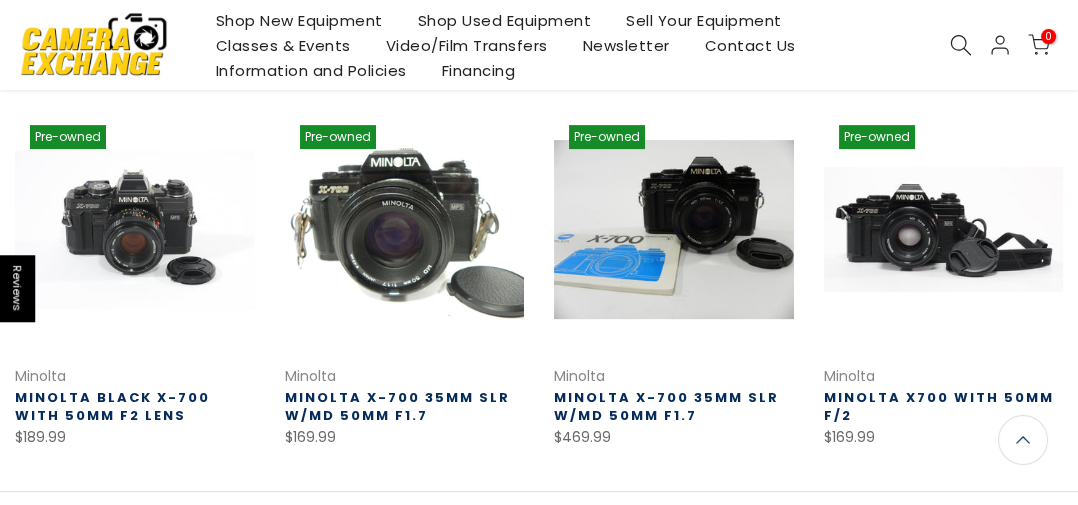 click on "Next" at bounding box center [644, 534] 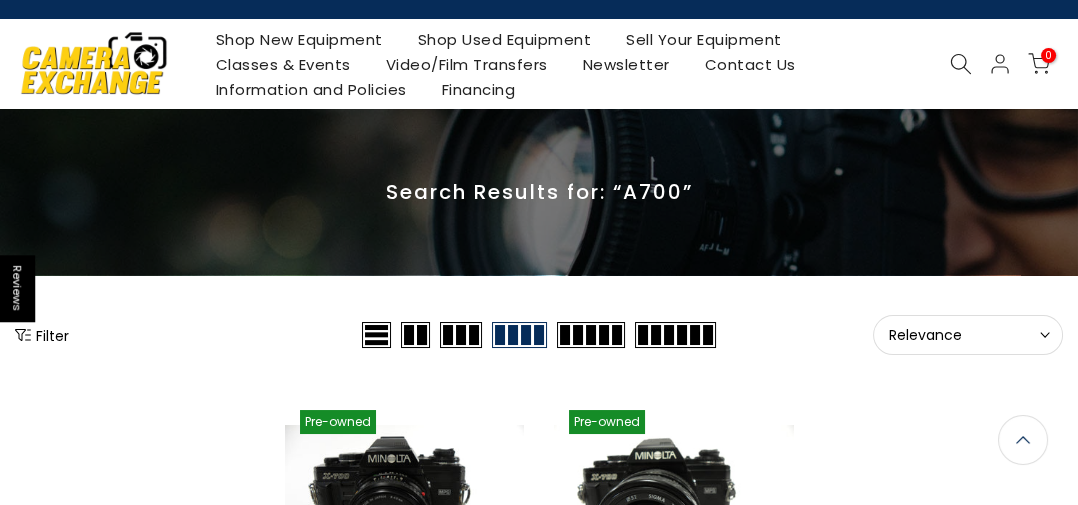 scroll, scrollTop: 0, scrollLeft: 0, axis: both 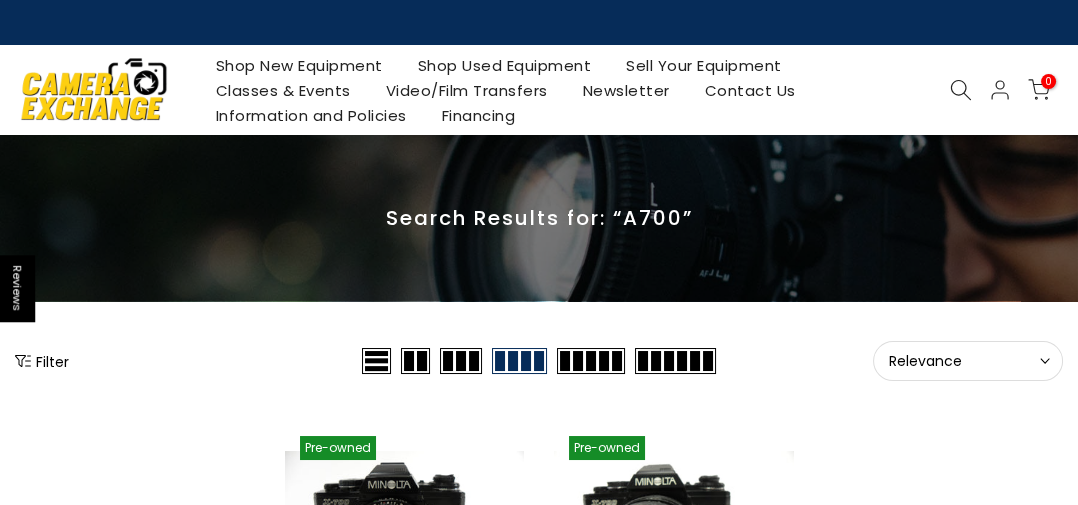 click 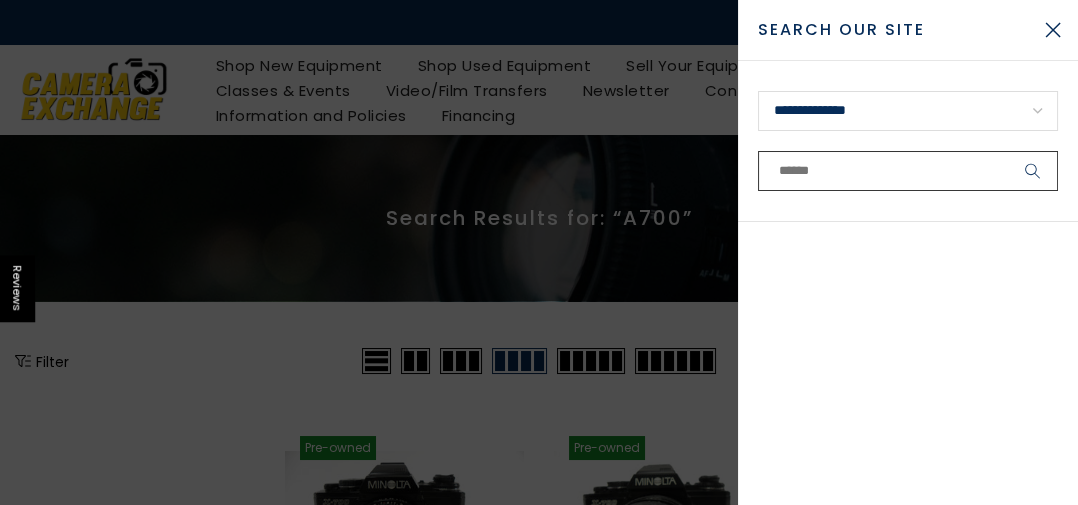 click at bounding box center [908, 171] 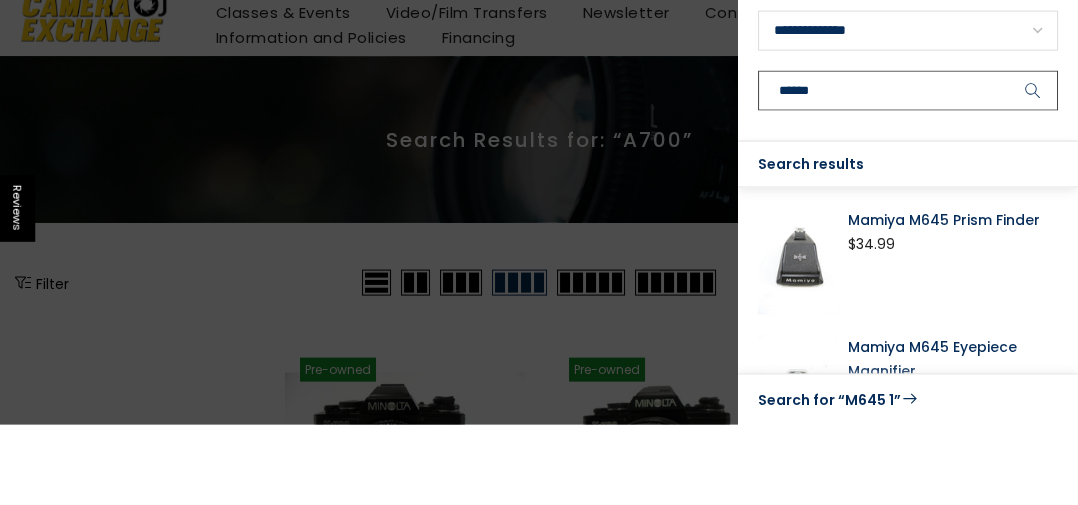 scroll, scrollTop: 1, scrollLeft: 0, axis: vertical 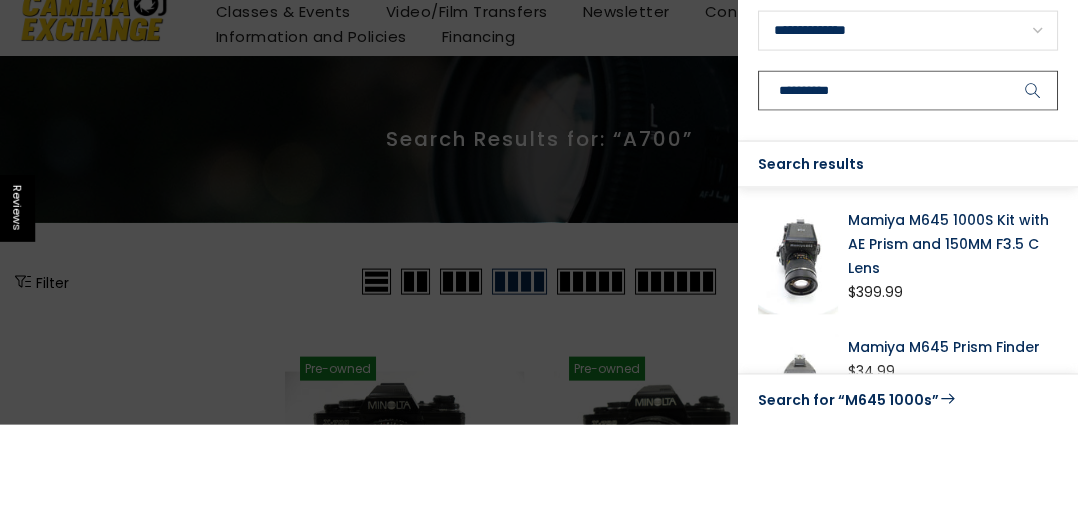 type on "**********" 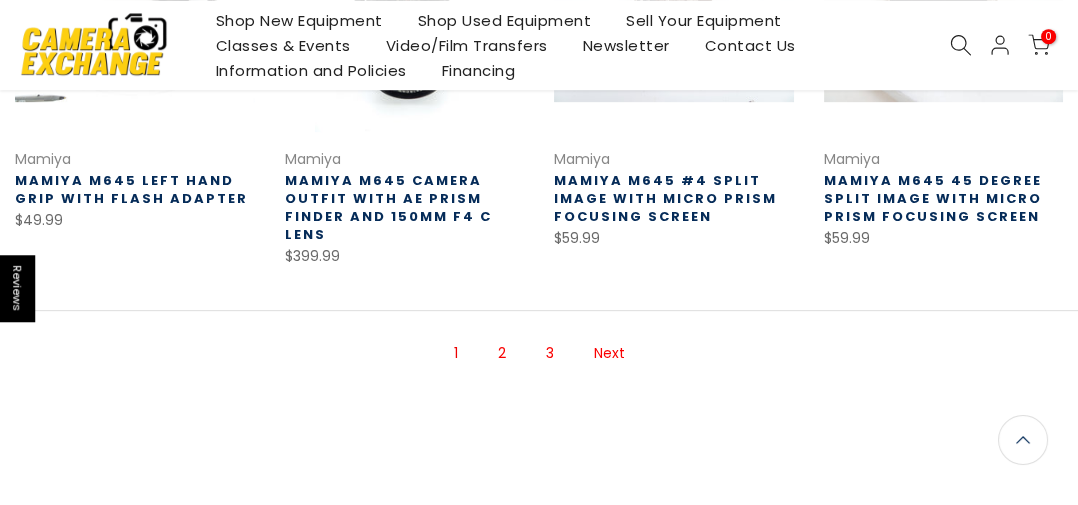 scroll, scrollTop: 1309, scrollLeft: 0, axis: vertical 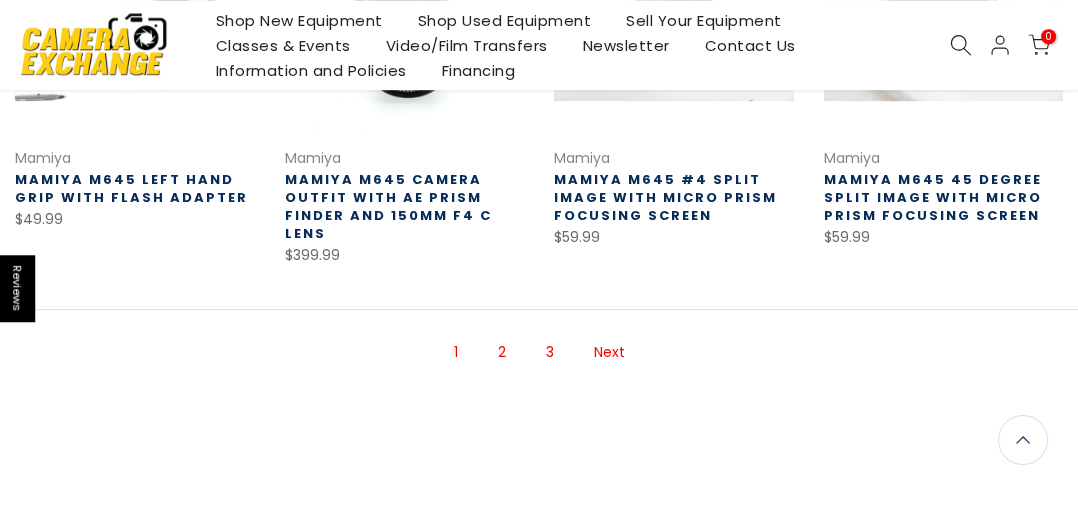 click on "Next" at bounding box center (609, 352) 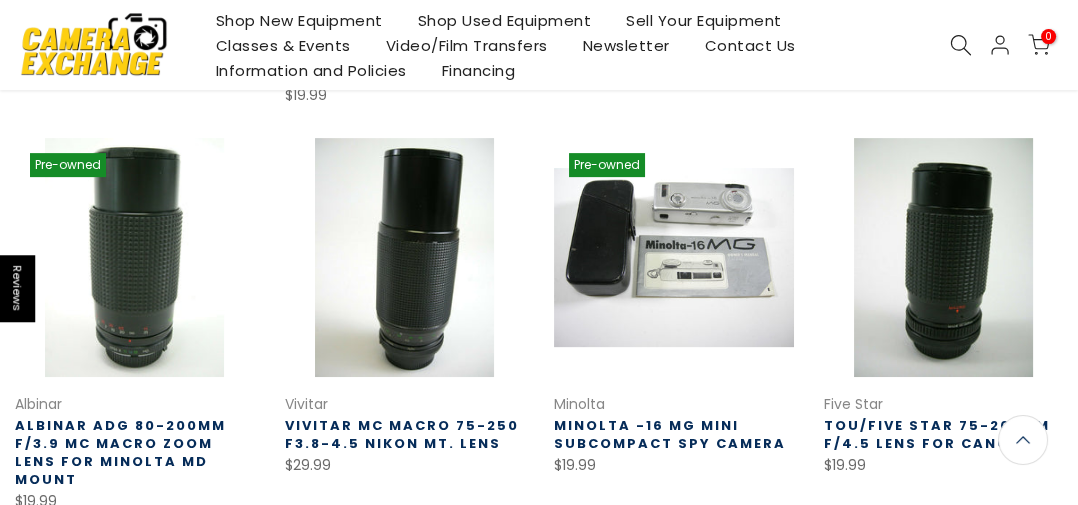 scroll, scrollTop: 1066, scrollLeft: 0, axis: vertical 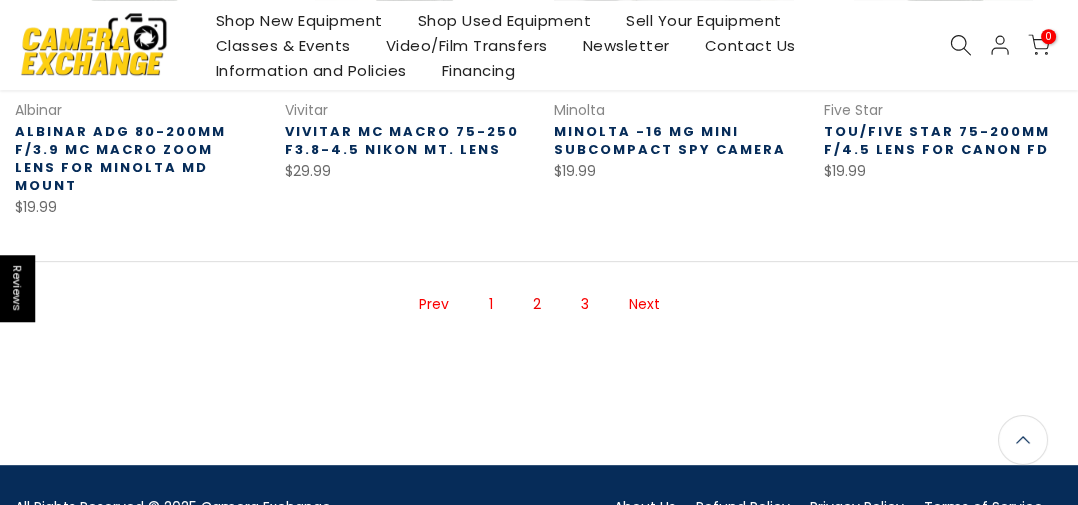 click on "Next" at bounding box center (644, 304) 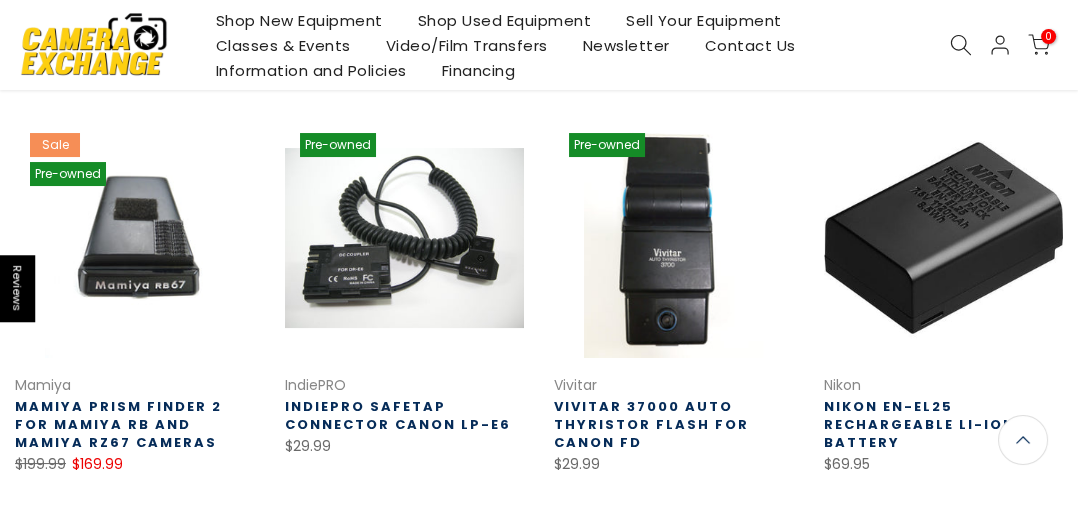 scroll, scrollTop: 307, scrollLeft: 0, axis: vertical 